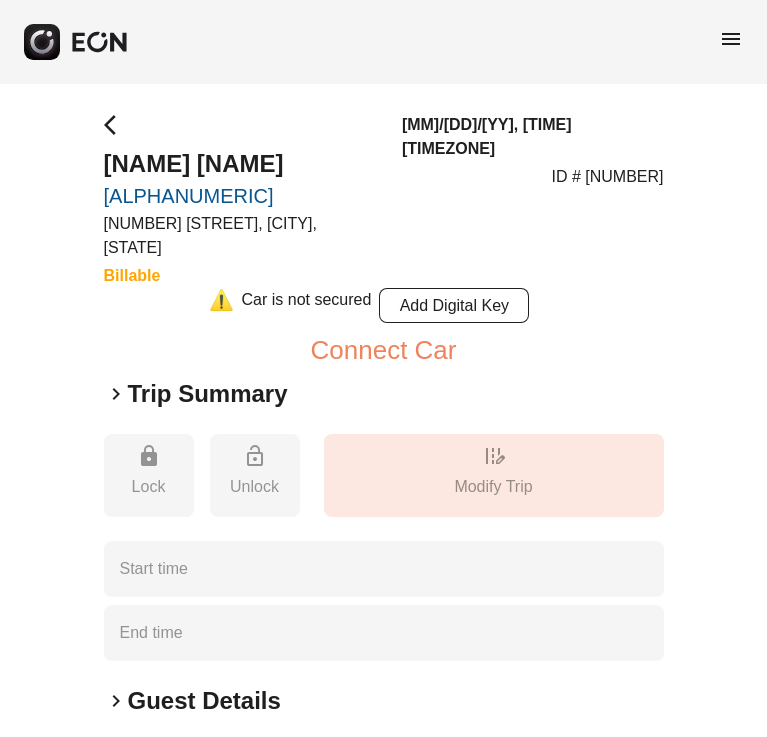 type on "**********" 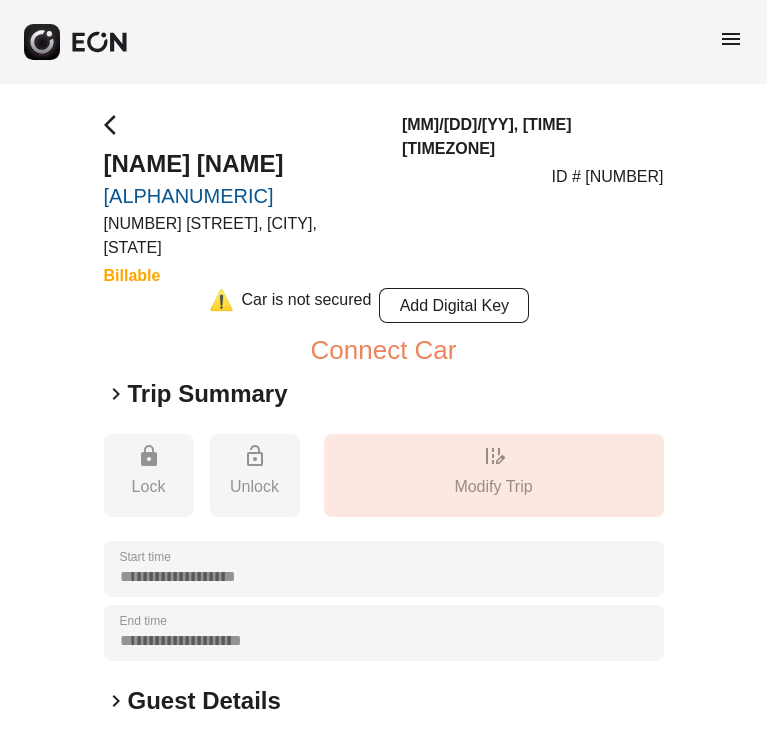 scroll, scrollTop: 0, scrollLeft: 0, axis: both 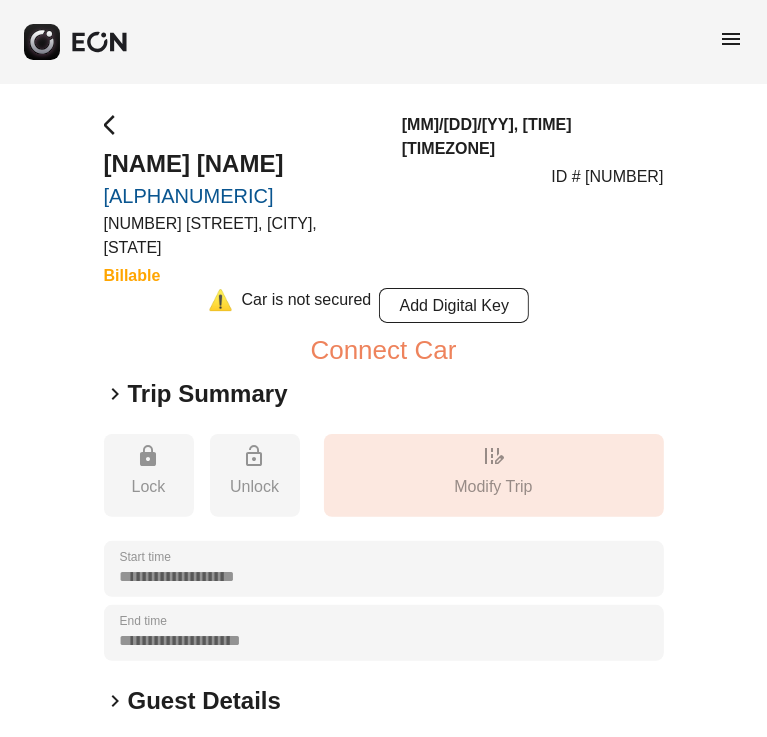 click on "Trip Summary" at bounding box center (208, 394) 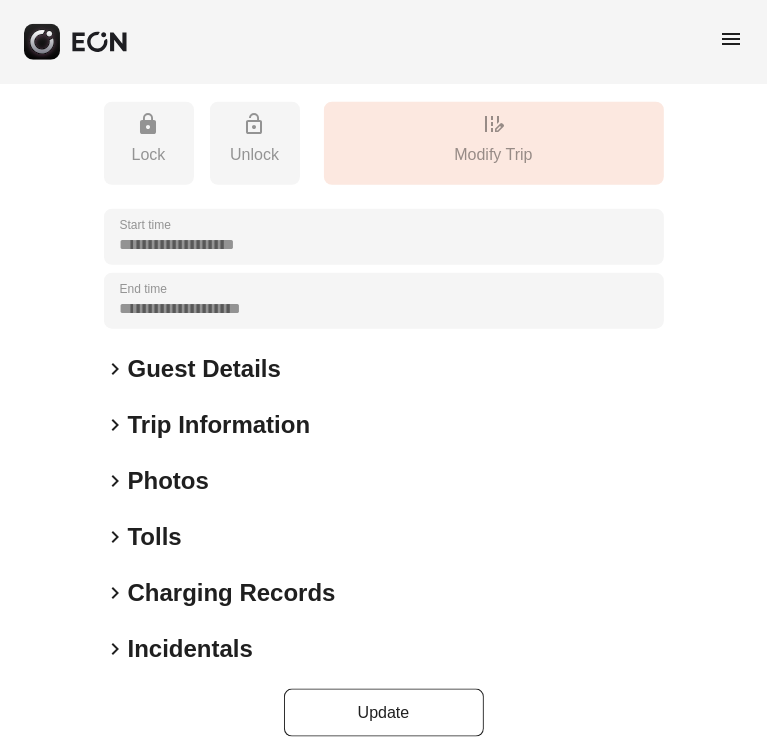 scroll, scrollTop: 774, scrollLeft: 0, axis: vertical 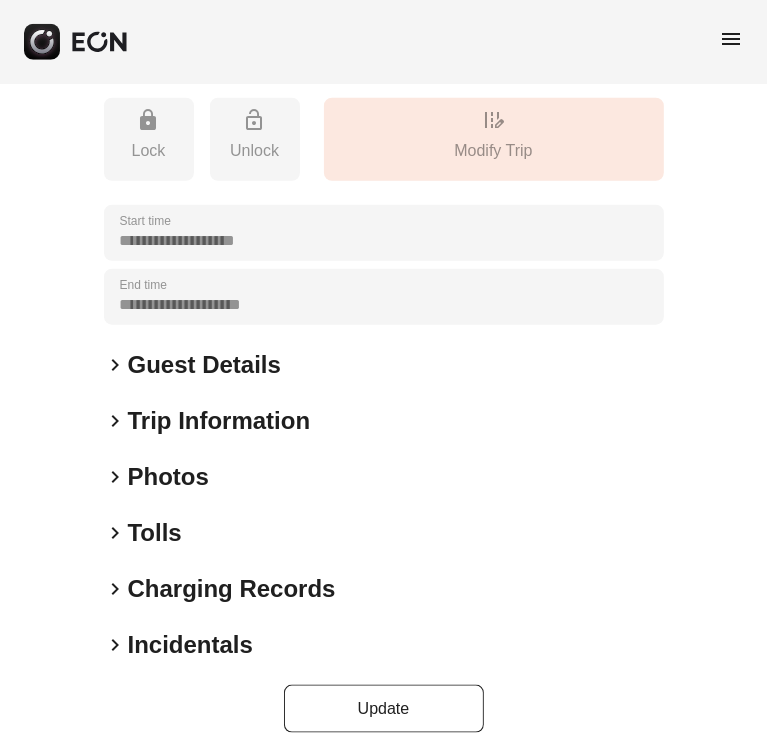 click on "Charging Records" at bounding box center [232, 589] 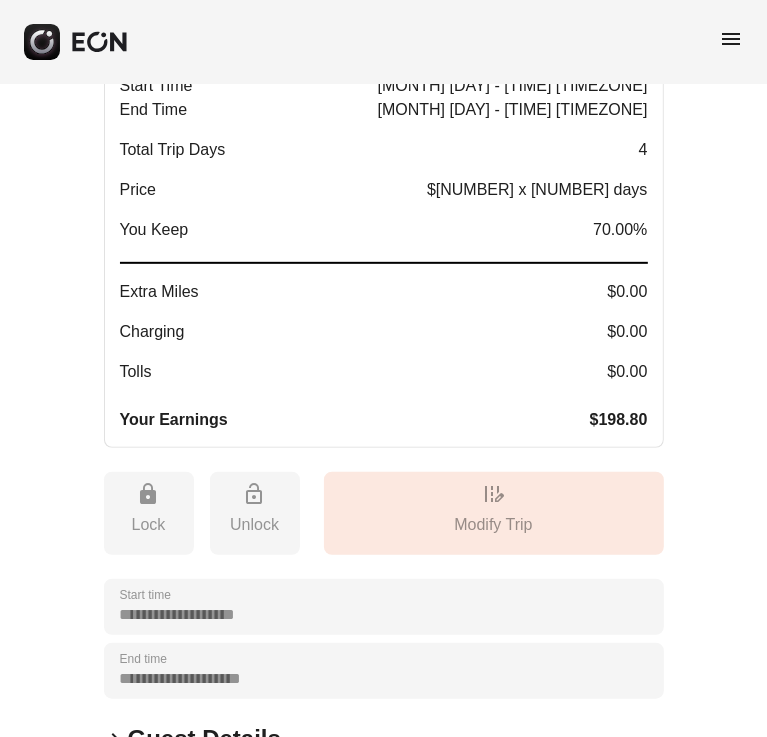 scroll, scrollTop: 800, scrollLeft: 0, axis: vertical 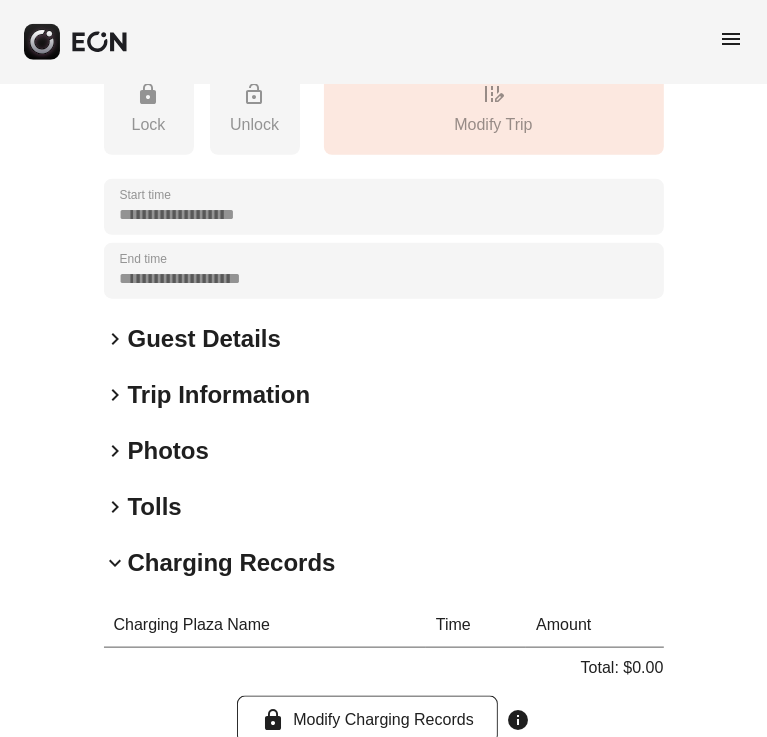 click on "Charging Records" at bounding box center (232, 563) 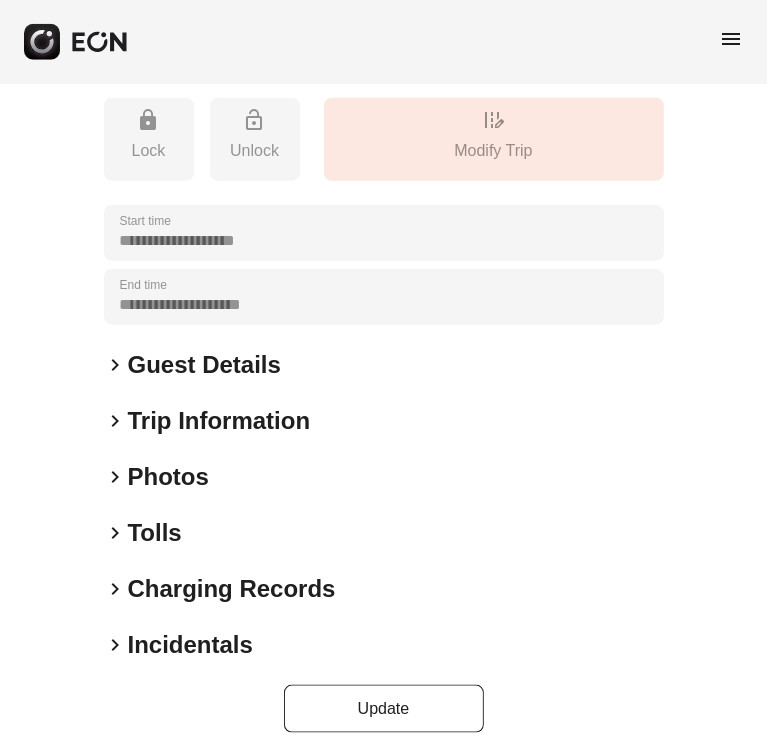 click on "Charging Records" at bounding box center (232, 589) 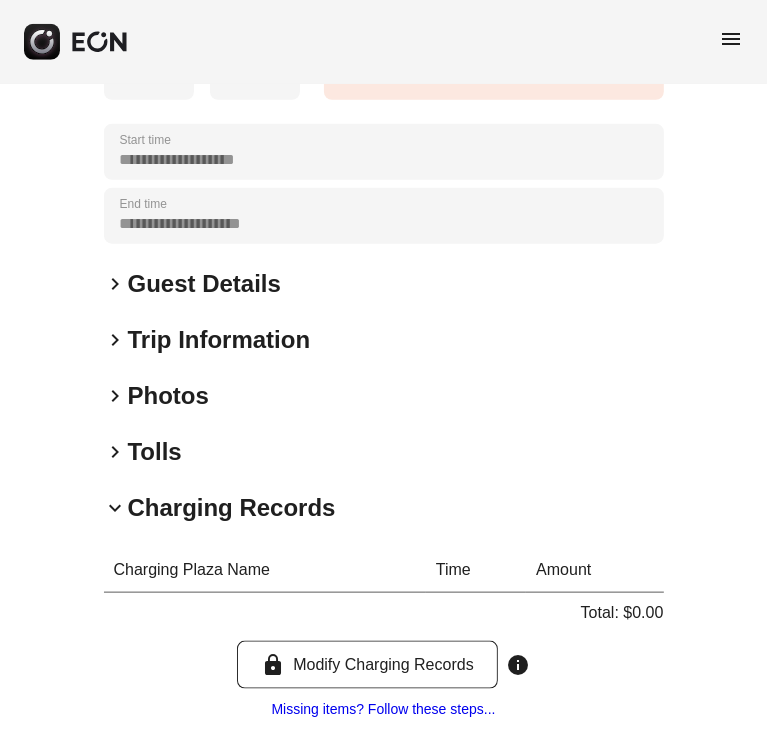 scroll, scrollTop: 971, scrollLeft: 0, axis: vertical 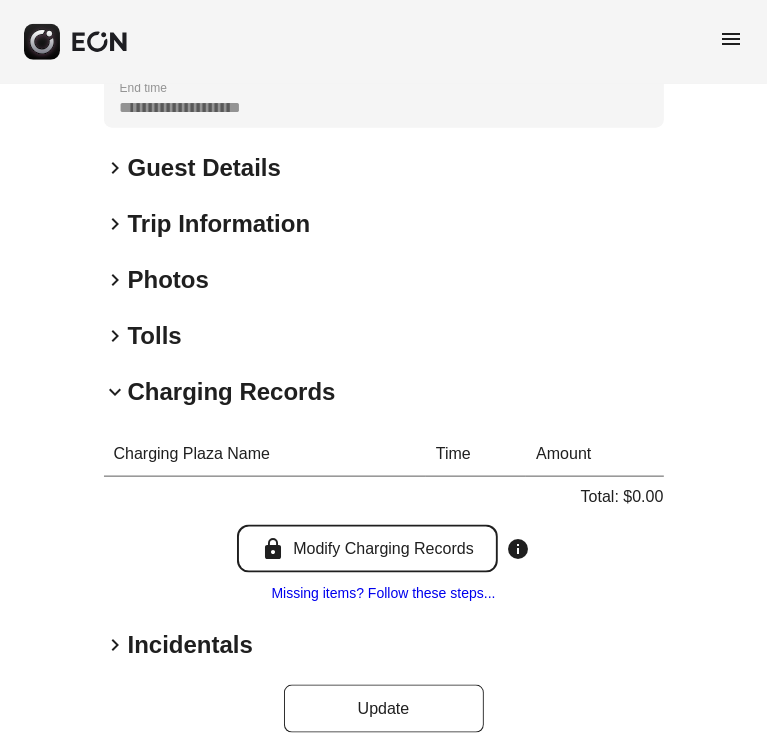 drag, startPoint x: 381, startPoint y: 522, endPoint x: 481, endPoint y: 145, distance: 390.03717 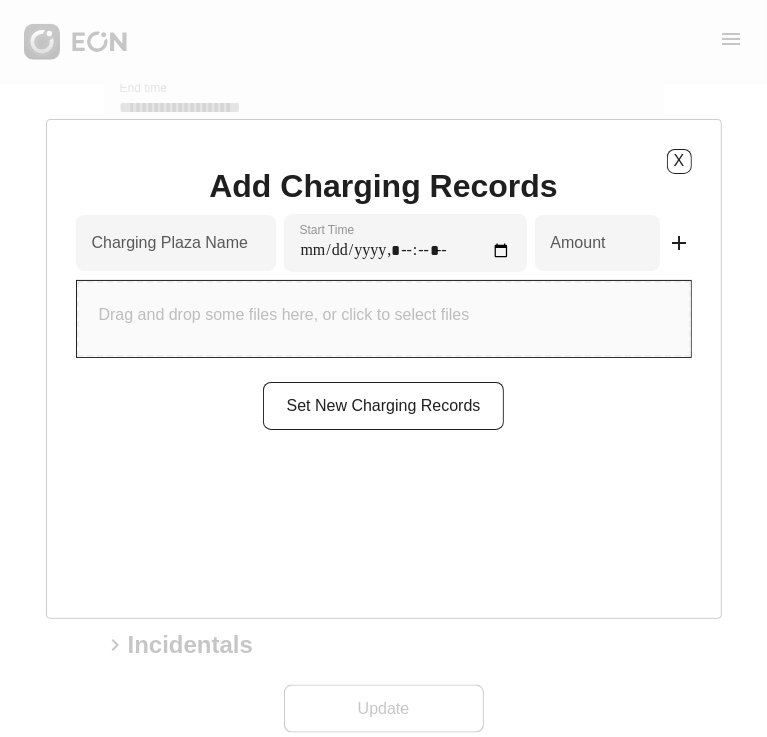 type on "*" 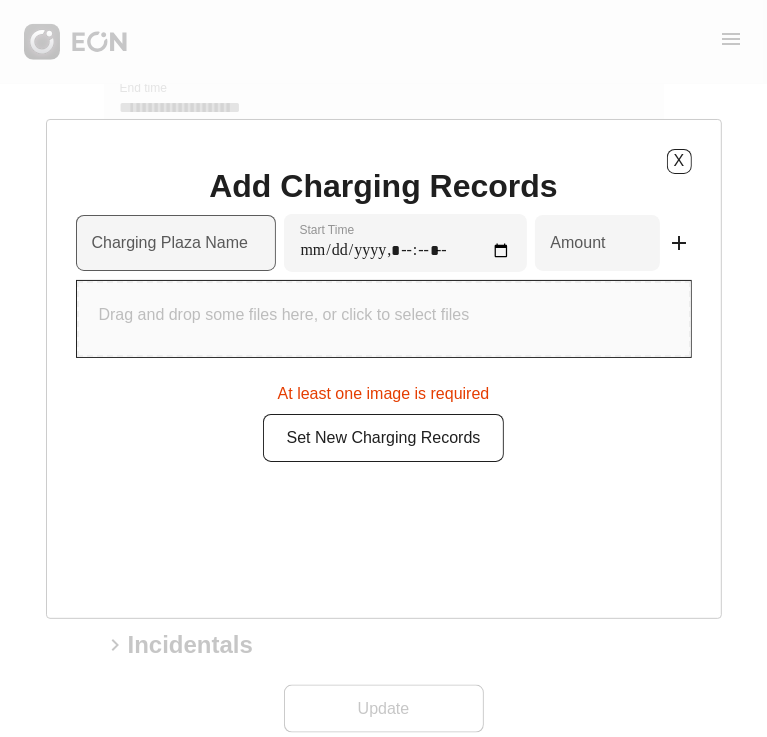 click on "Charging Plaza Name" at bounding box center [170, 243] 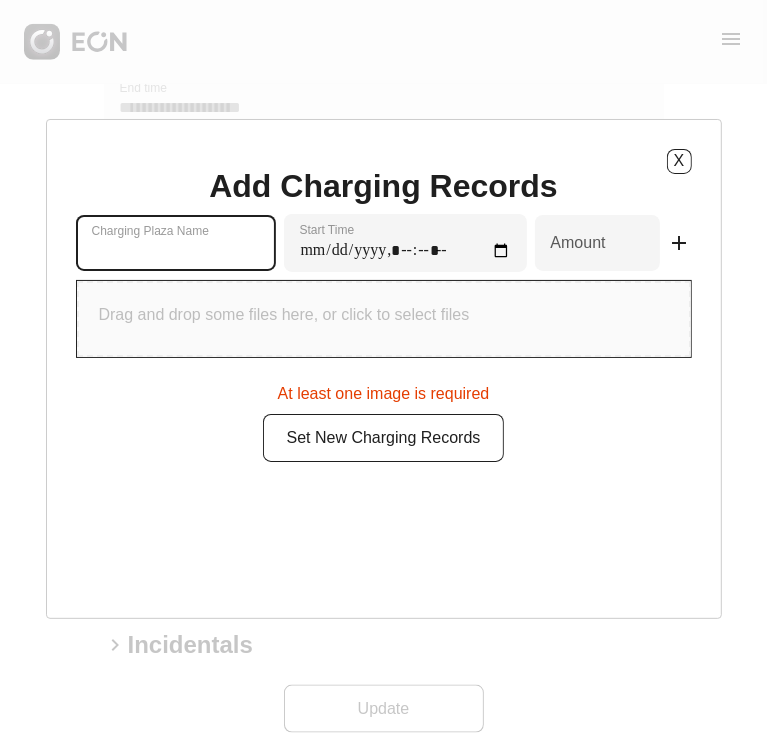 click on "Charging Plaza Name" at bounding box center (176, 243) 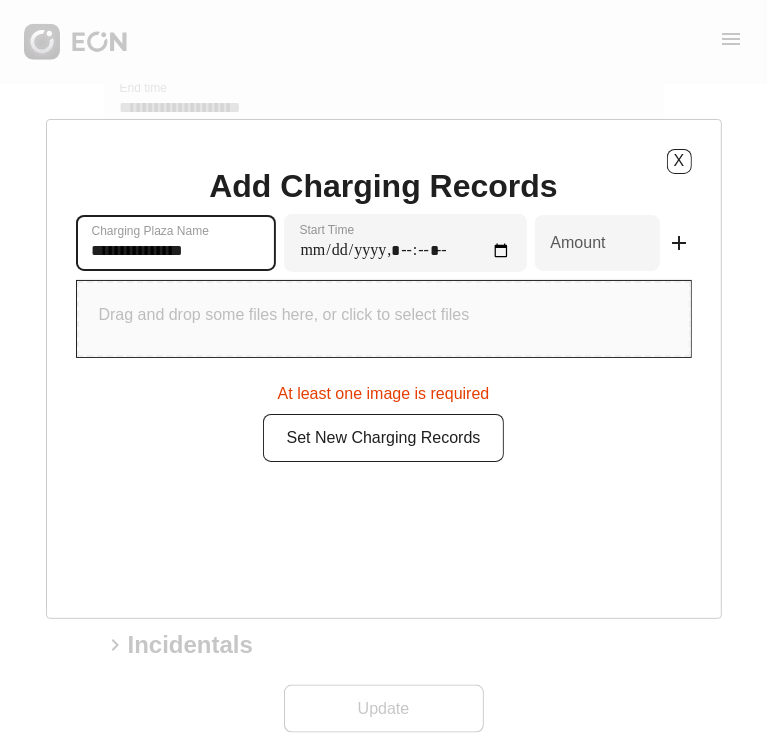 click on "**********" at bounding box center (176, 243) 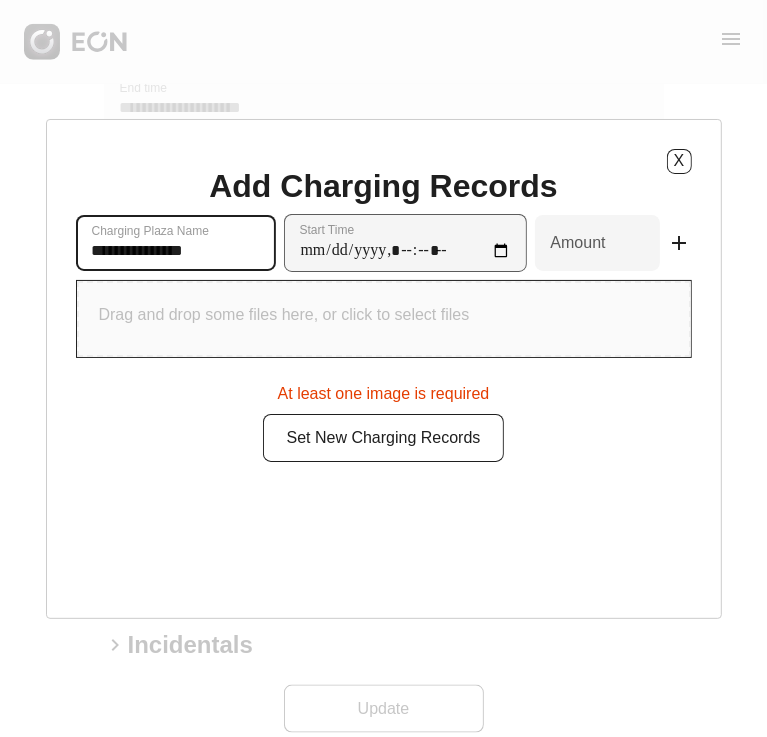 type on "**********" 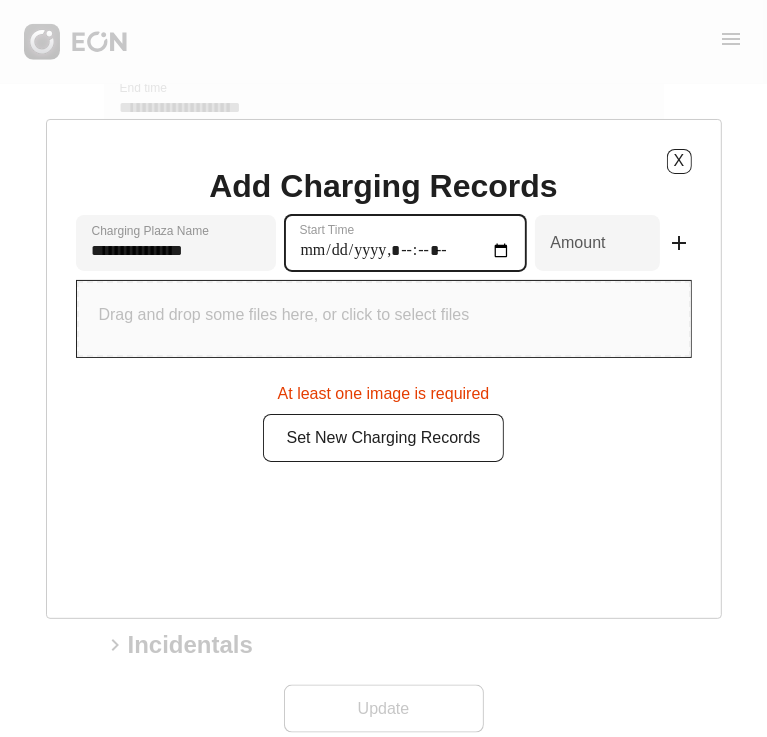 click on "Start Time" at bounding box center (405, 243) 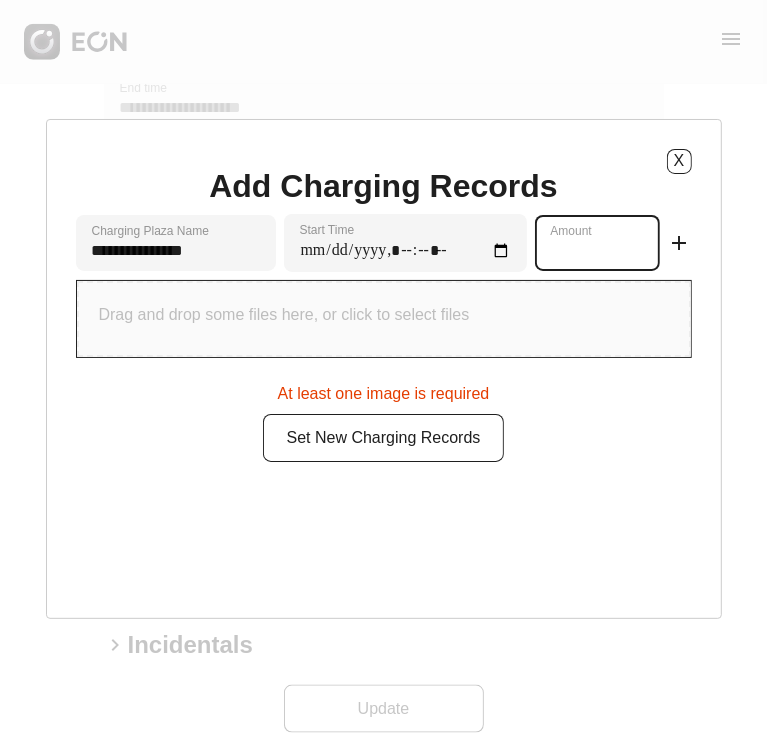 click on "*" at bounding box center [597, 243] 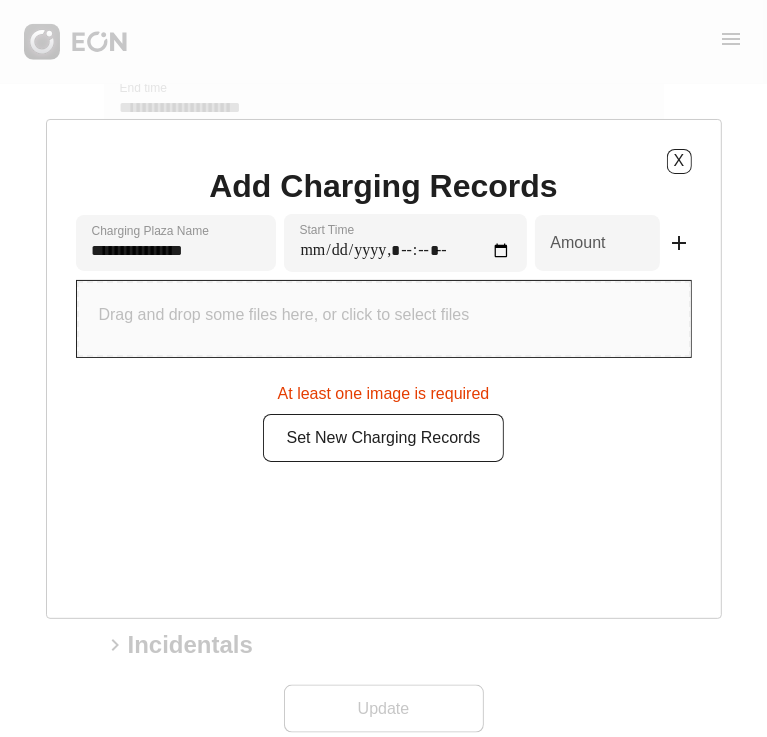 click on "Drag and drop some files here, or click to select files" at bounding box center (384, 319) 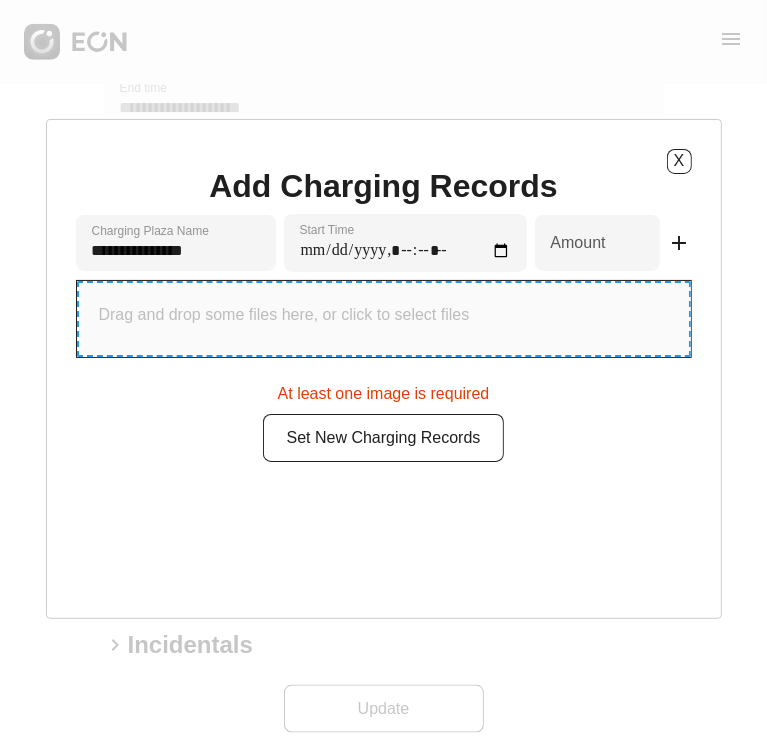 type on "**********" 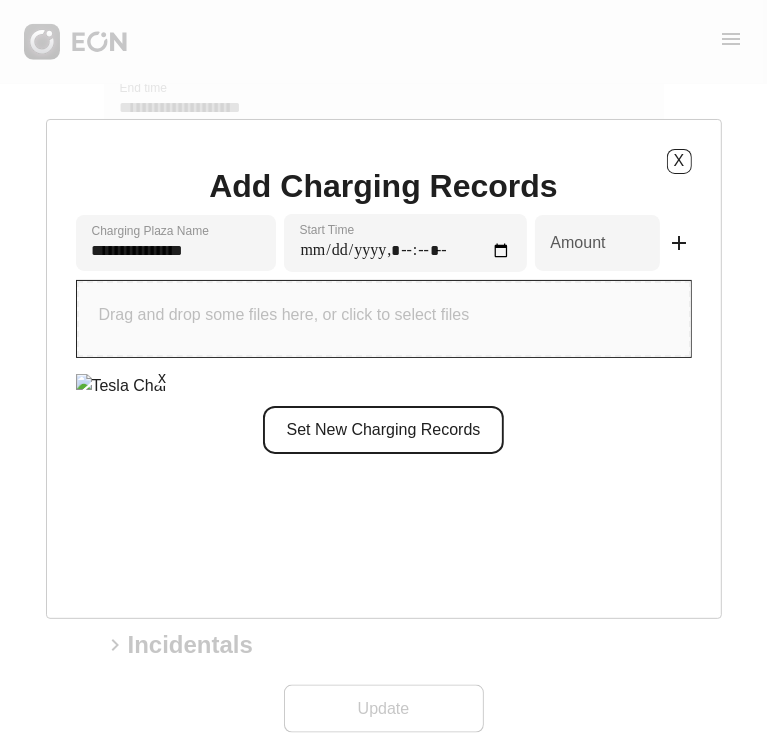click on "Set New Charging Records" at bounding box center (384, 430) 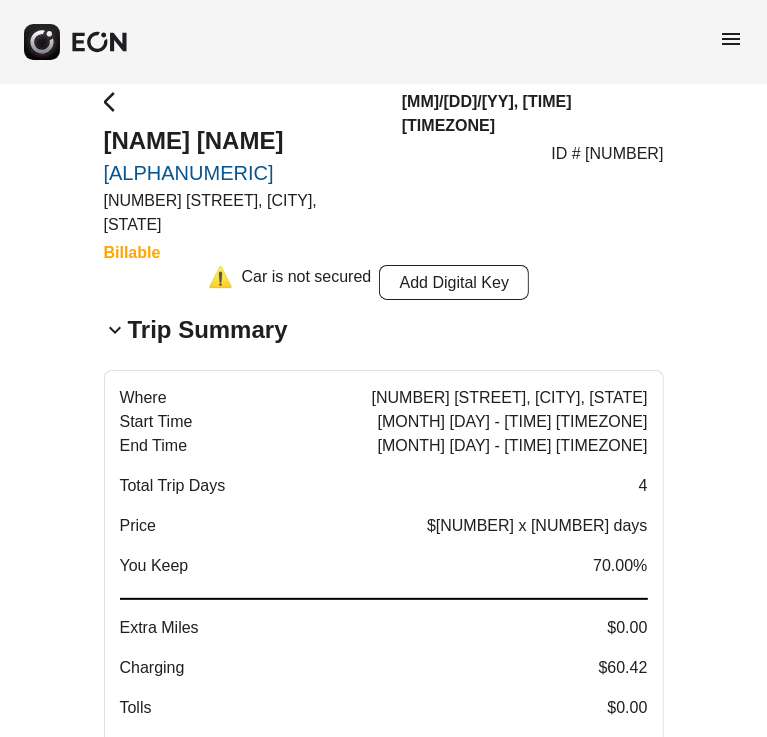 scroll, scrollTop: 0, scrollLeft: 0, axis: both 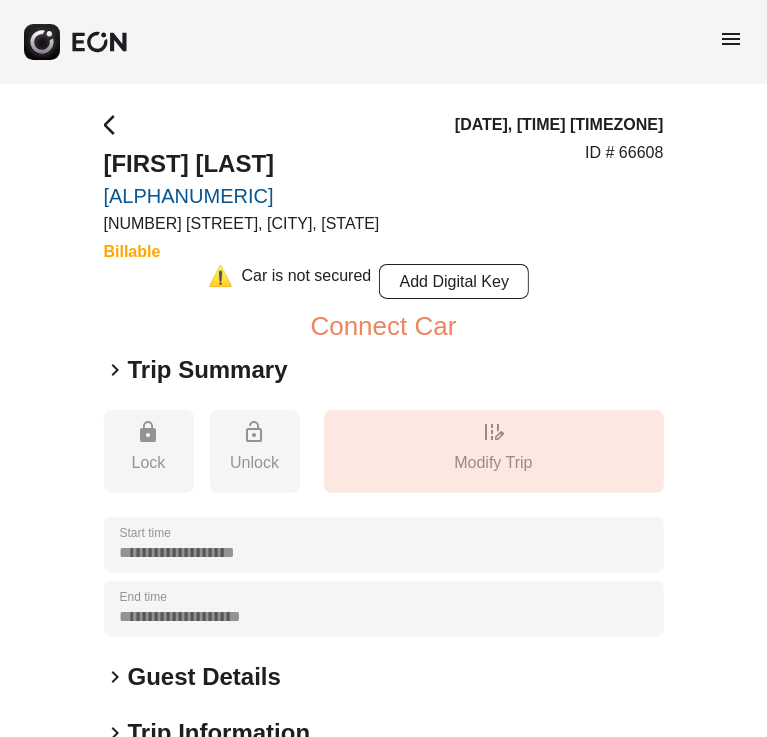 click on "Trip Summary" at bounding box center [208, 370] 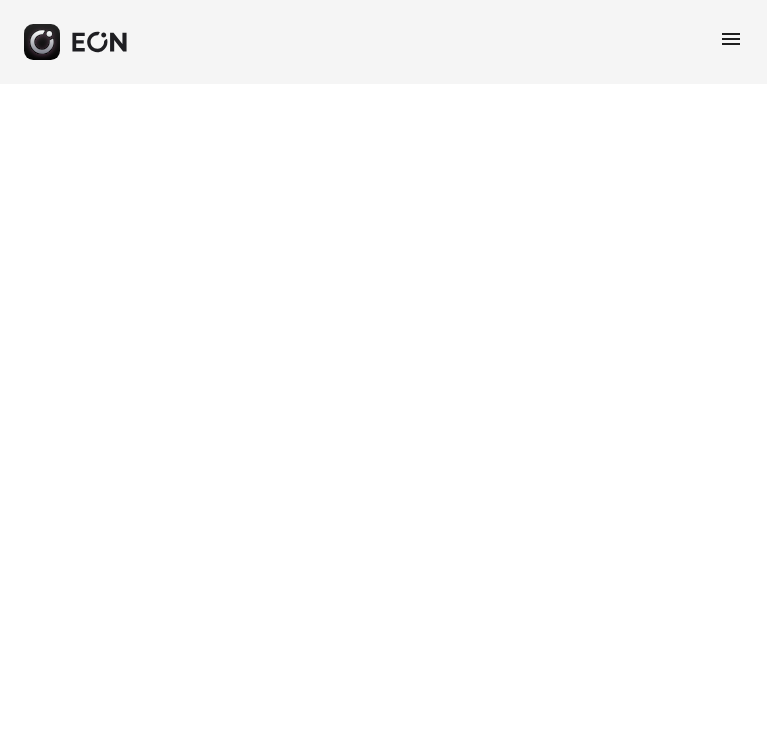 scroll, scrollTop: 0, scrollLeft: 0, axis: both 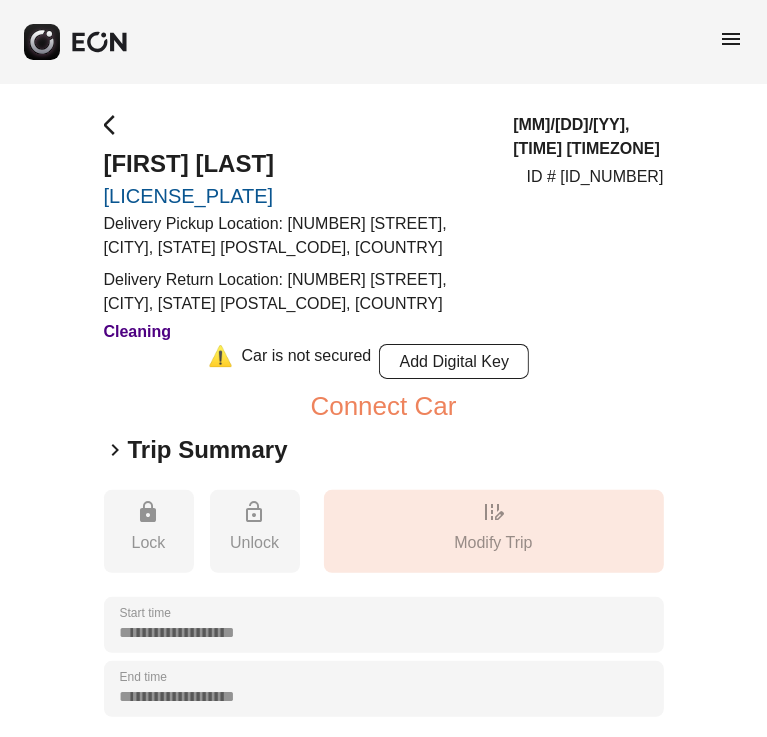 click on "Trip Summary" at bounding box center (208, 450) 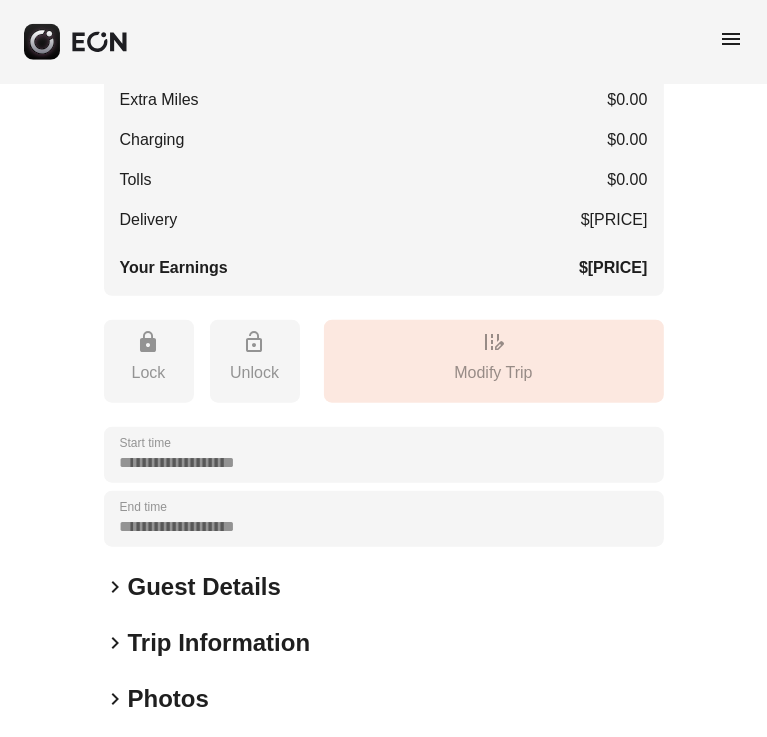 scroll, scrollTop: 900, scrollLeft: 0, axis: vertical 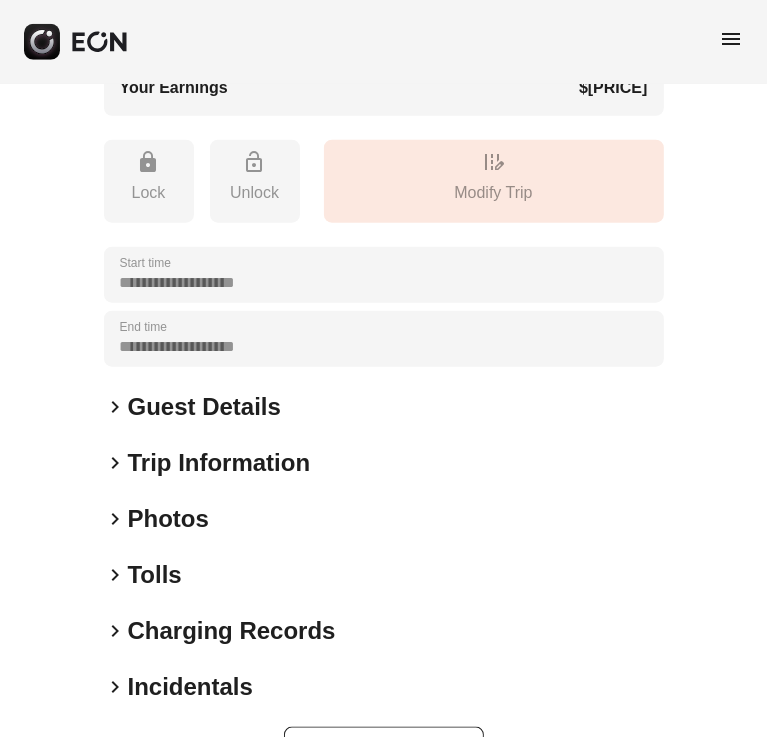 click on "**********" at bounding box center (384, -6) 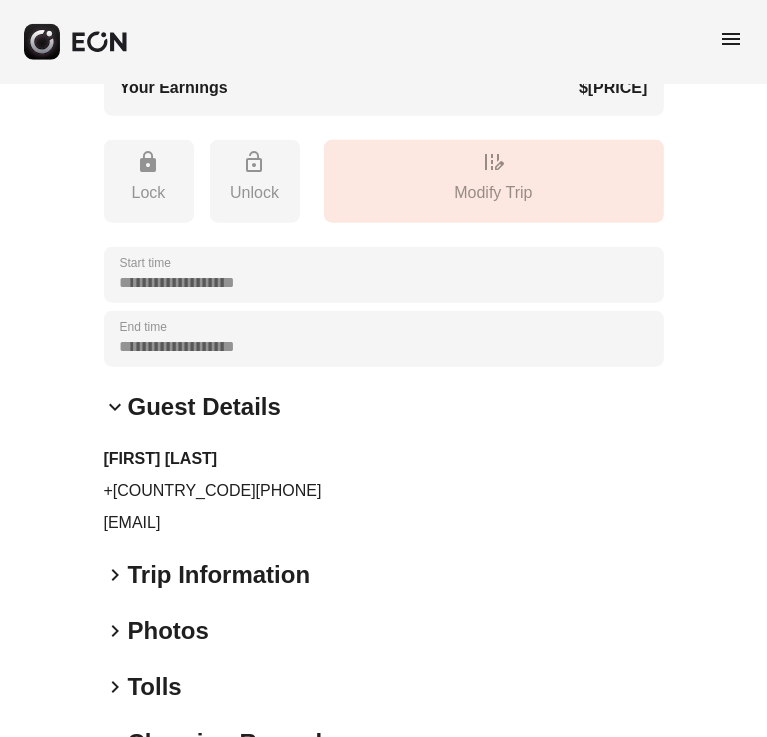 scroll, scrollTop: 1000, scrollLeft: 0, axis: vertical 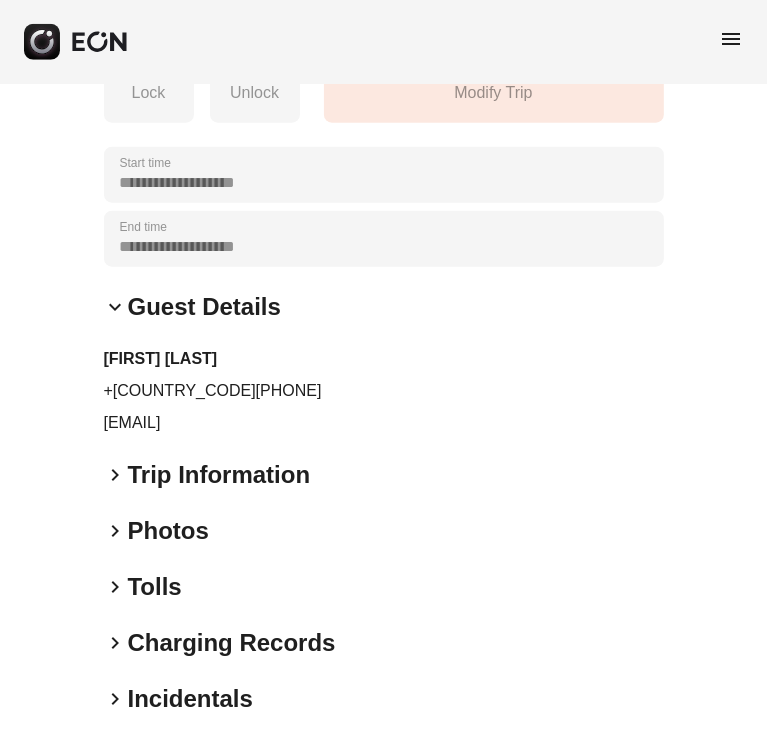 click on "Trip Information" at bounding box center (219, 475) 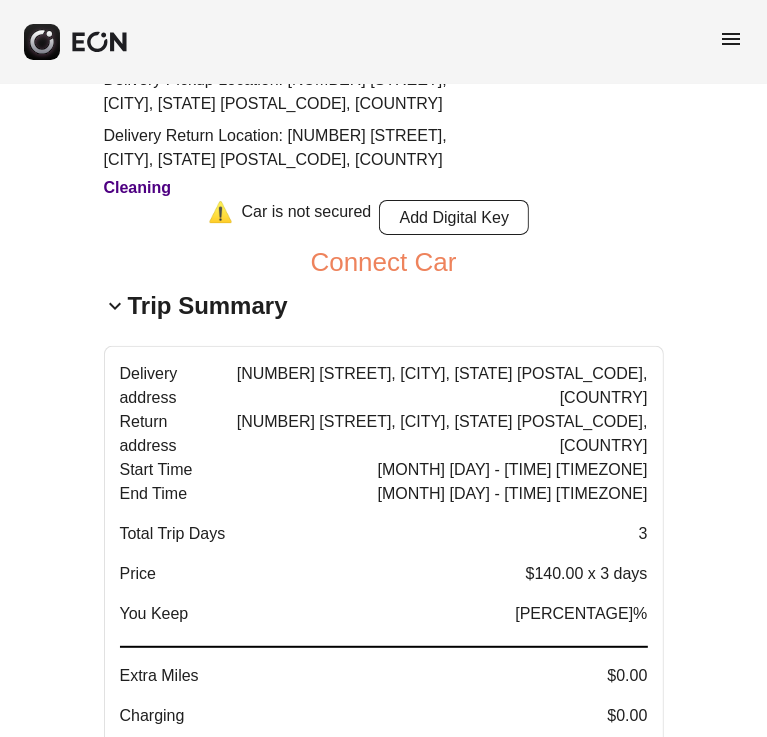 scroll, scrollTop: 0, scrollLeft: 0, axis: both 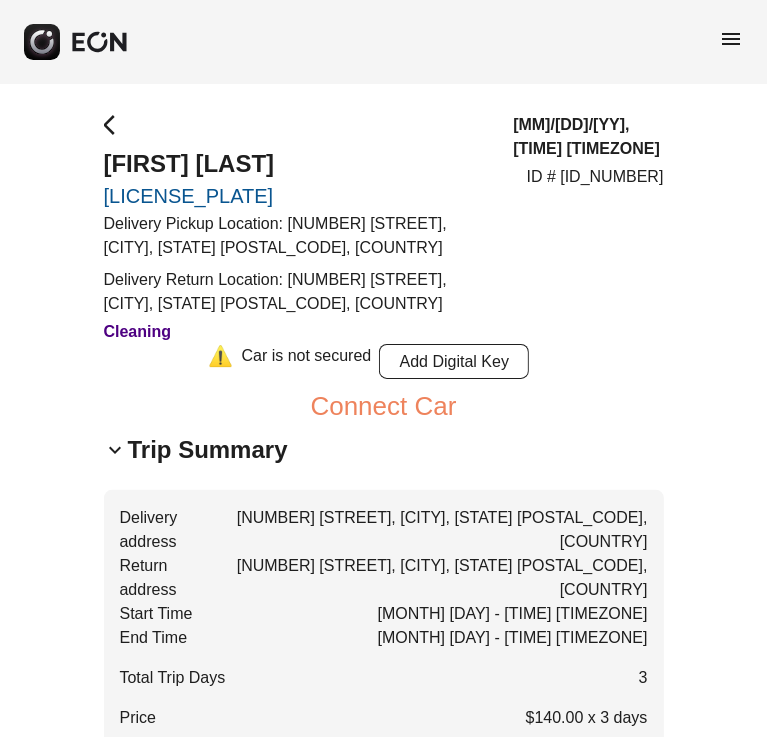 click on "arrow_back_ios" at bounding box center [116, 125] 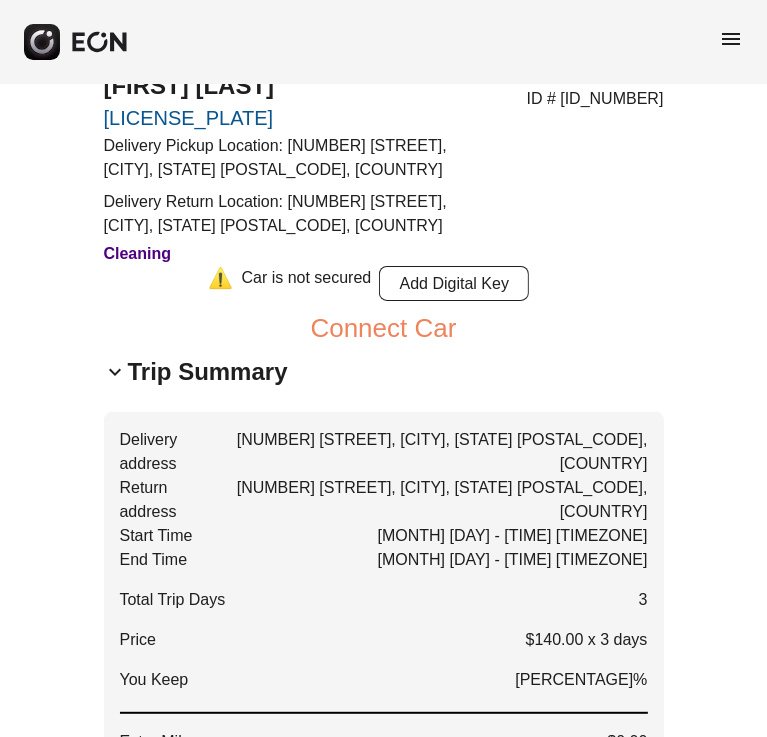 scroll, scrollTop: 0, scrollLeft: 0, axis: both 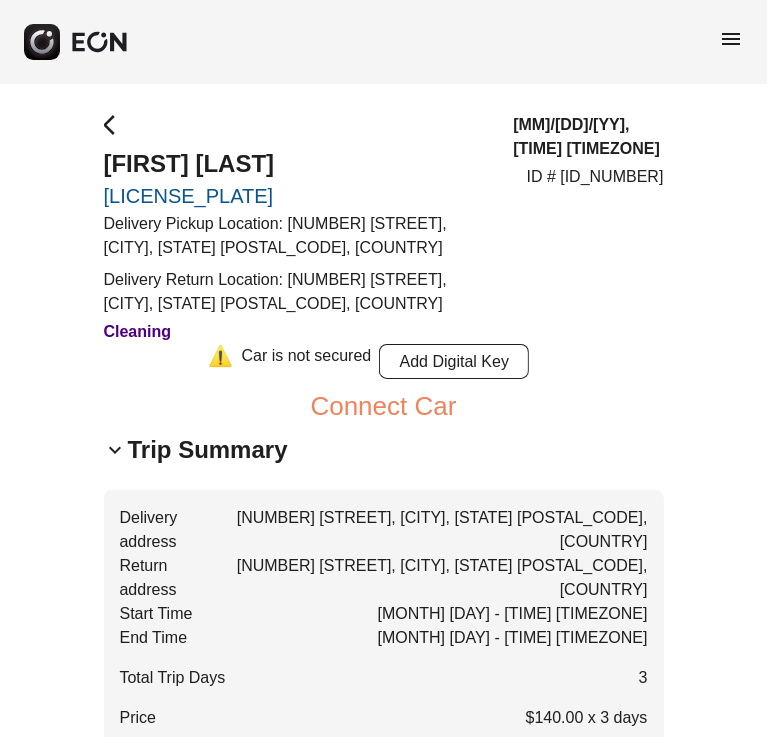 click on "keyboard_arrow_down" at bounding box center [116, 450] 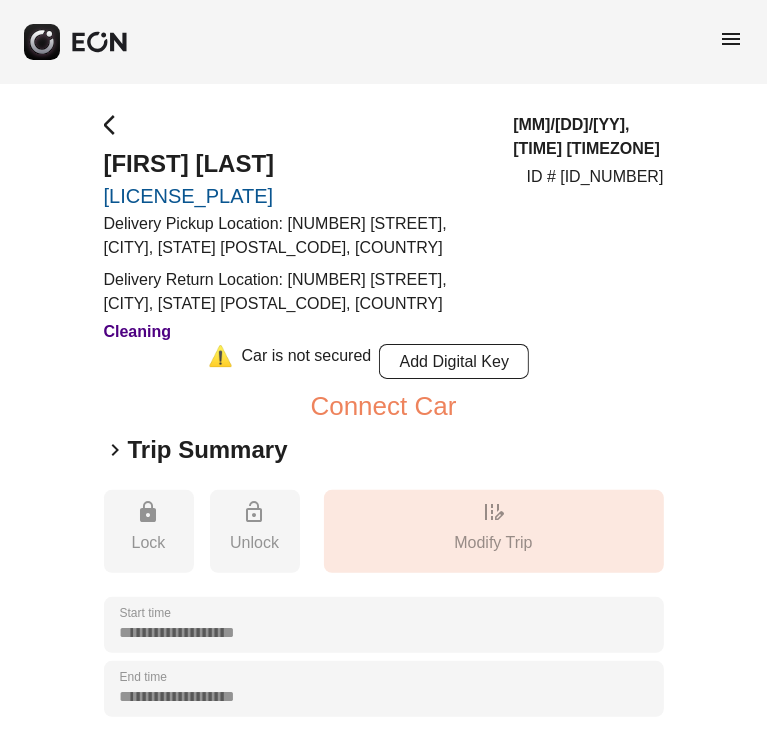 click on "keyboard_arrow_right" at bounding box center [116, 450] 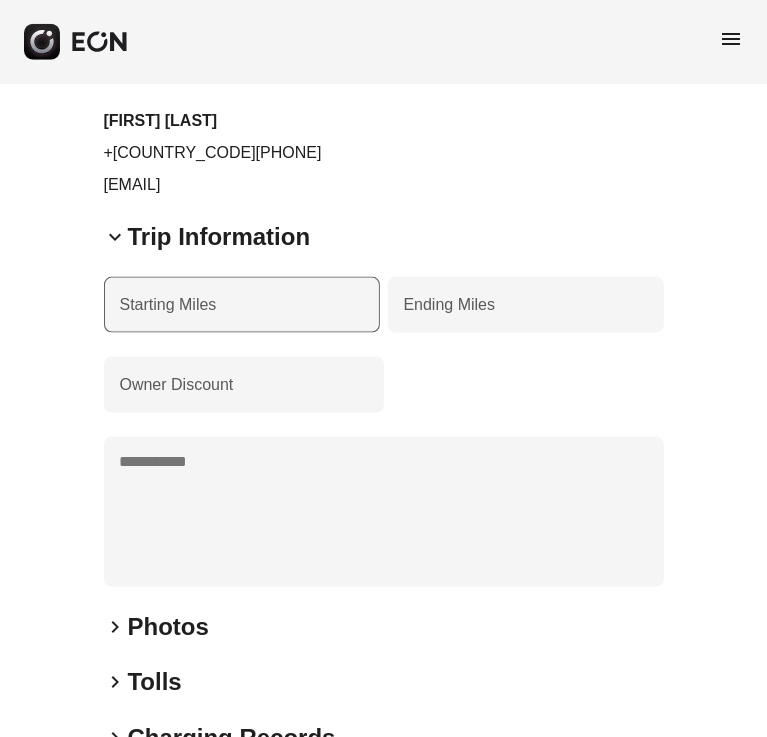 scroll, scrollTop: 1364, scrollLeft: 0, axis: vertical 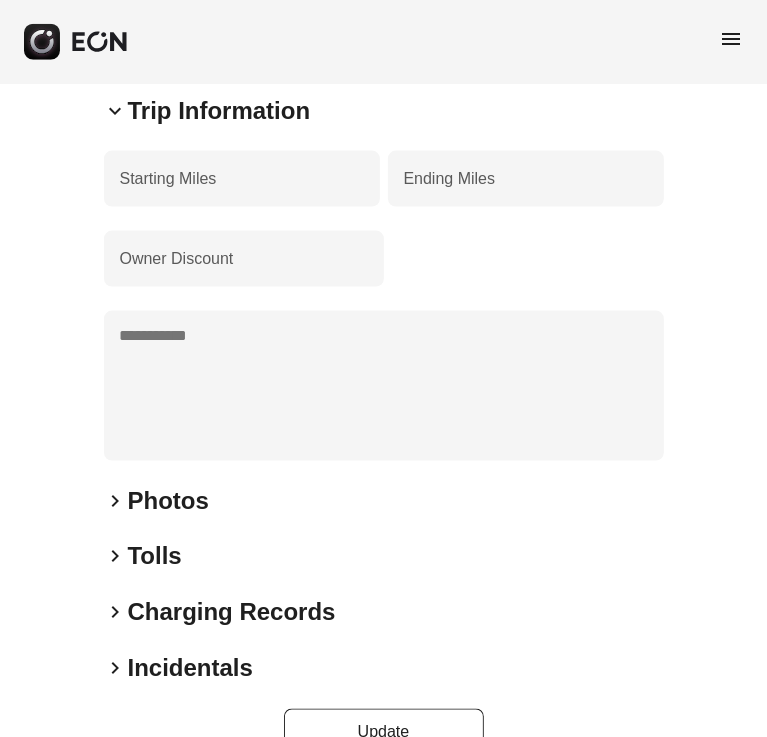 click on "Charging Records" at bounding box center [232, 613] 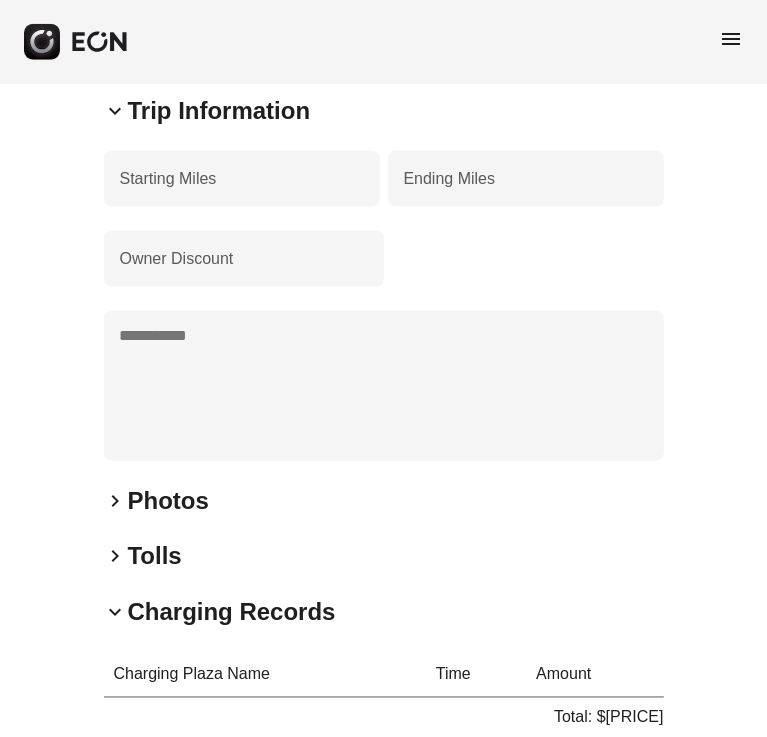 scroll, scrollTop: 1561, scrollLeft: 0, axis: vertical 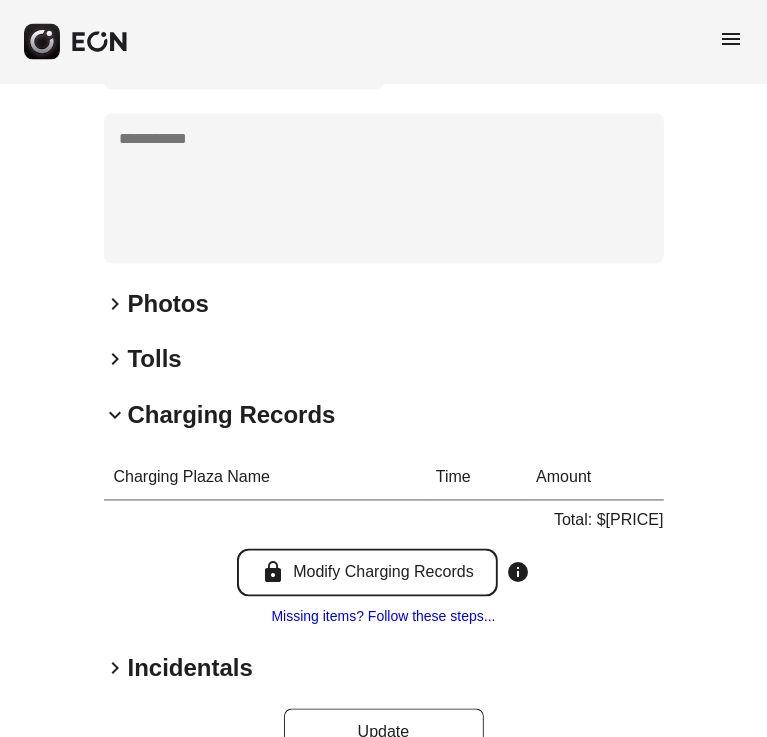 click on "lock Modify Charging Records" at bounding box center (367, 573) 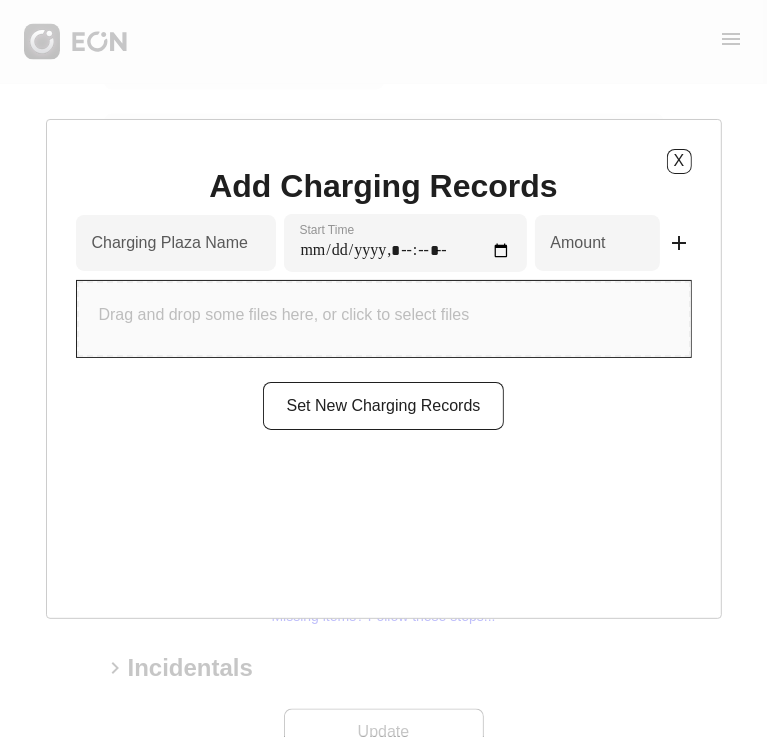 type on "*" 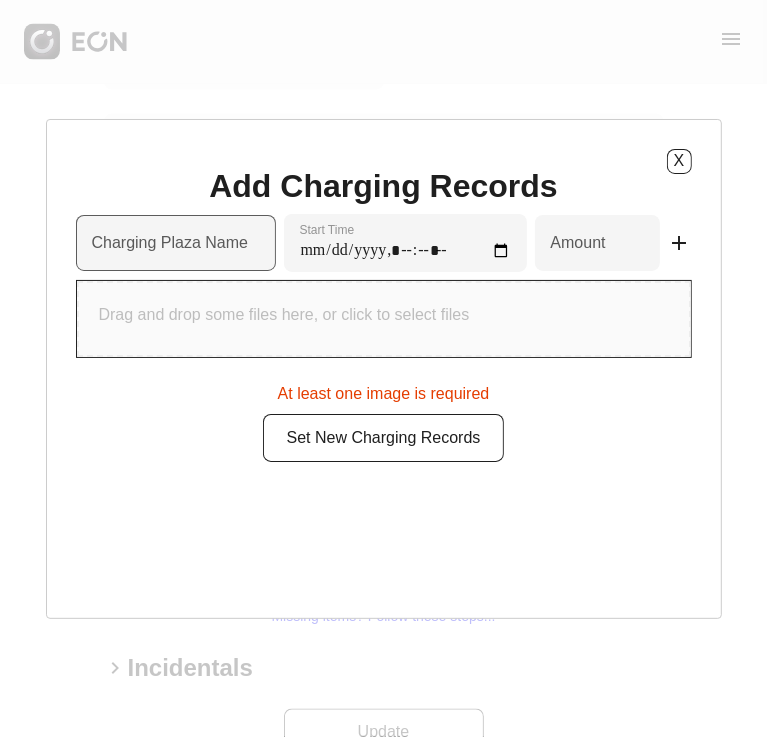 click on "Charging Plaza Name" at bounding box center (170, 243) 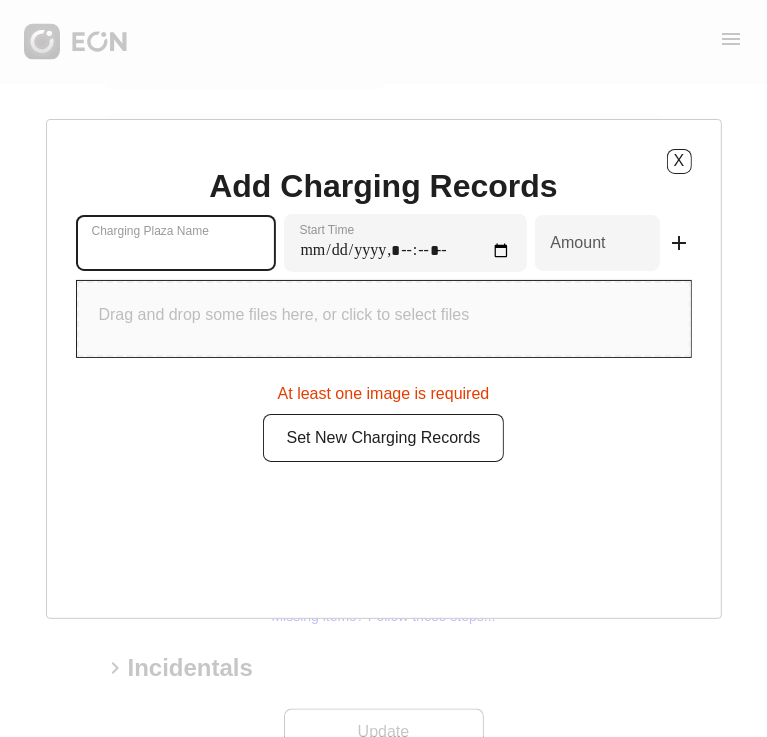 click on "Charging Plaza Name" at bounding box center (176, 243) 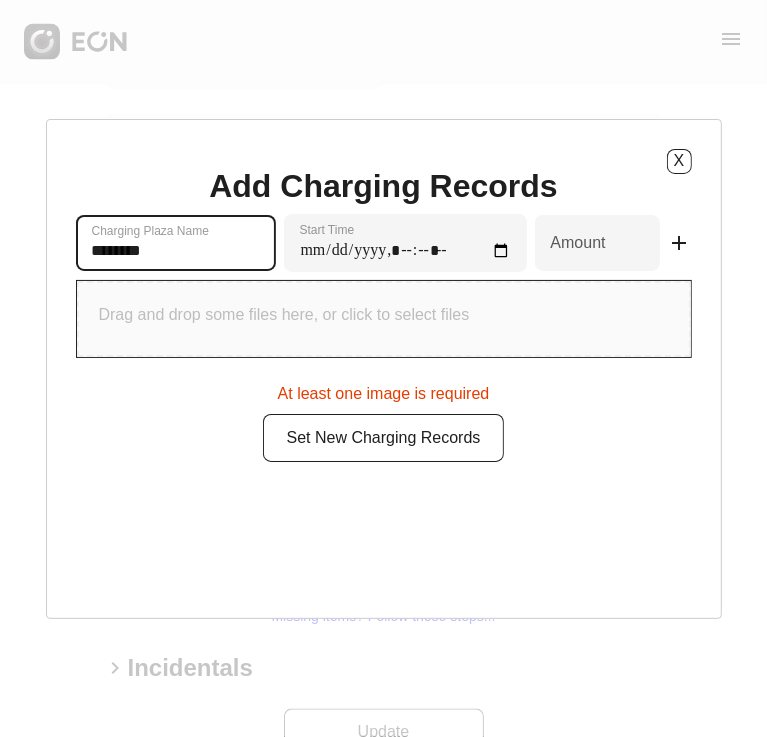 type on "**********" 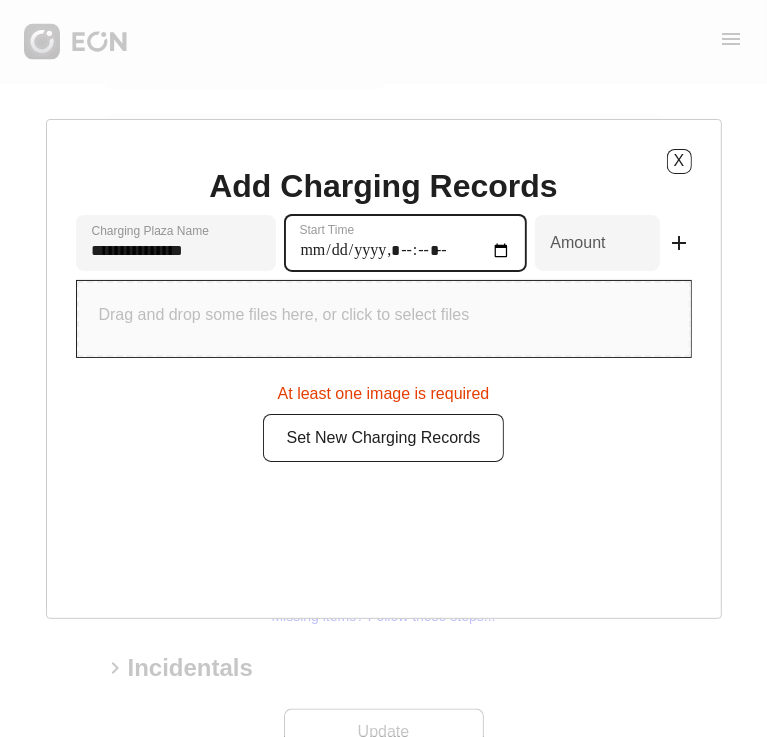 click on "Start Time" at bounding box center (405, 243) 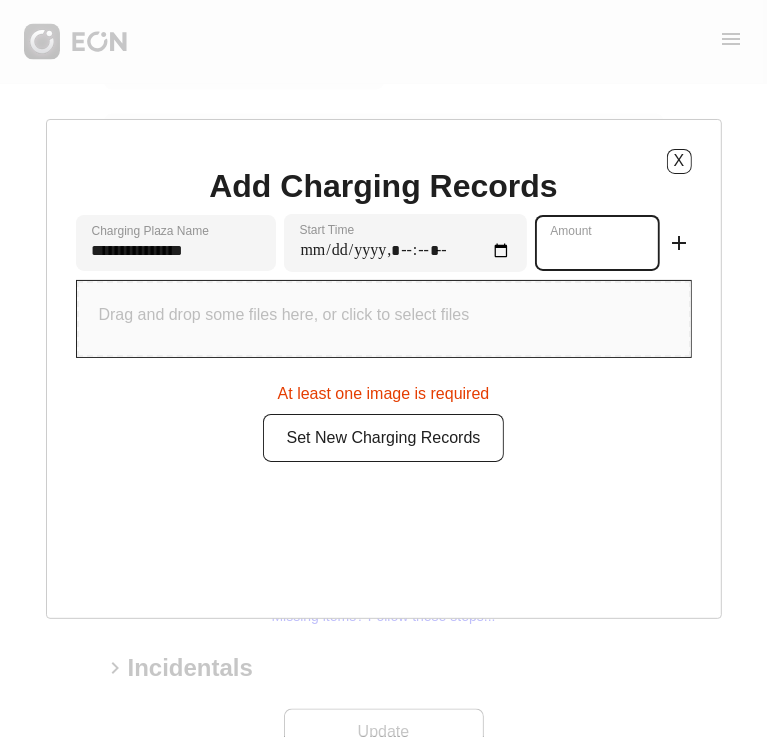 click on "*" at bounding box center (597, 243) 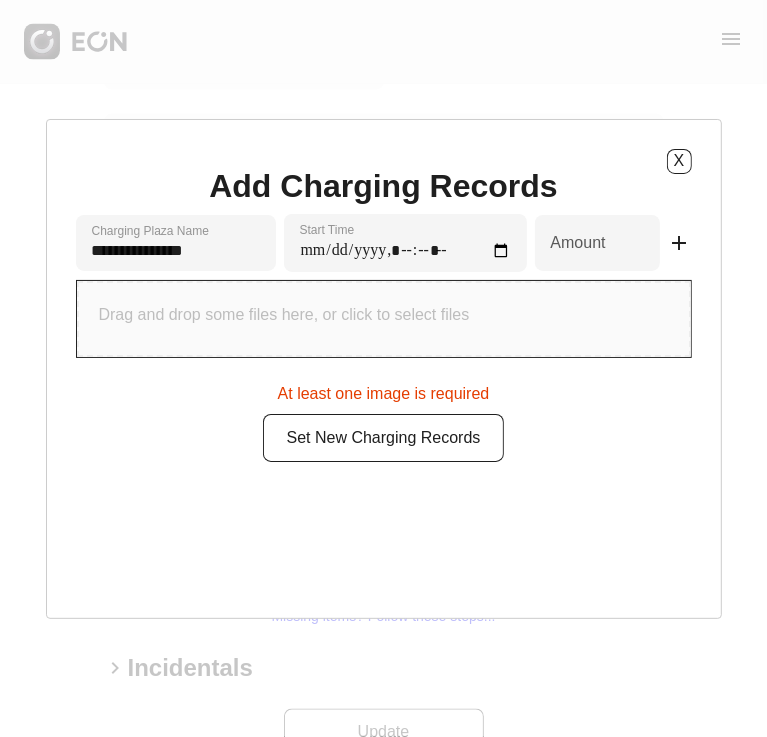 click on "At least one image is required" at bounding box center (384, 390) 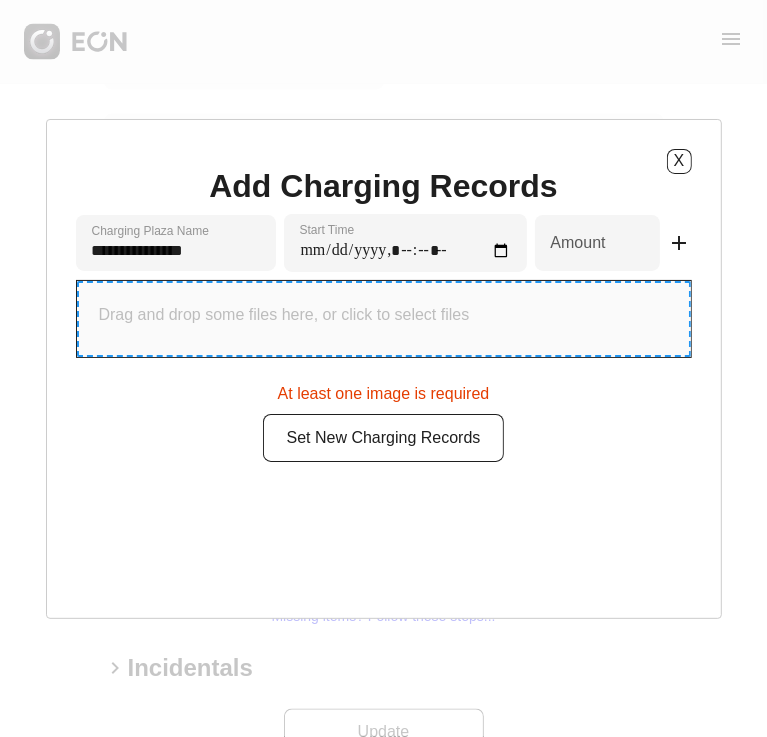 type on "**********" 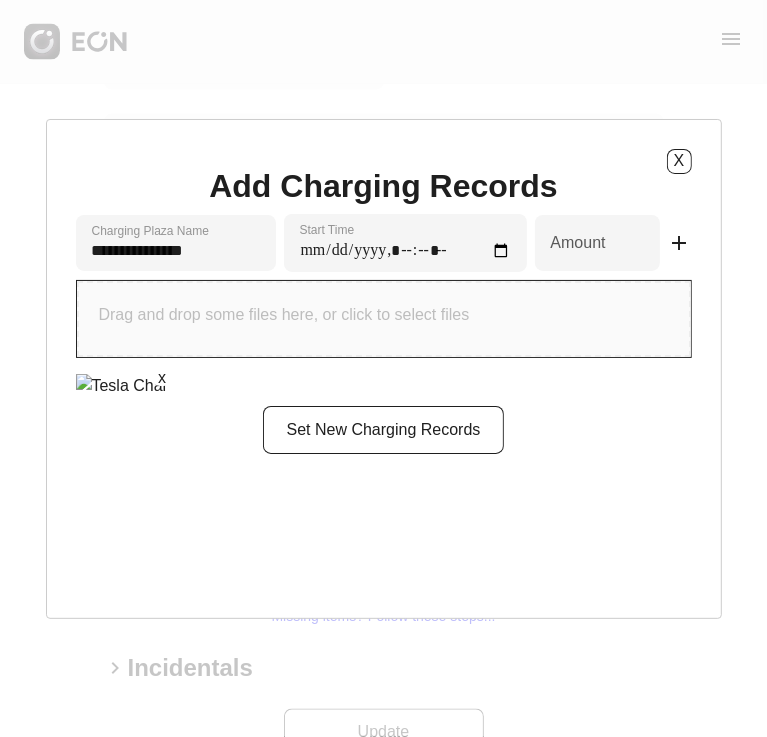 click at bounding box center (122, 386) 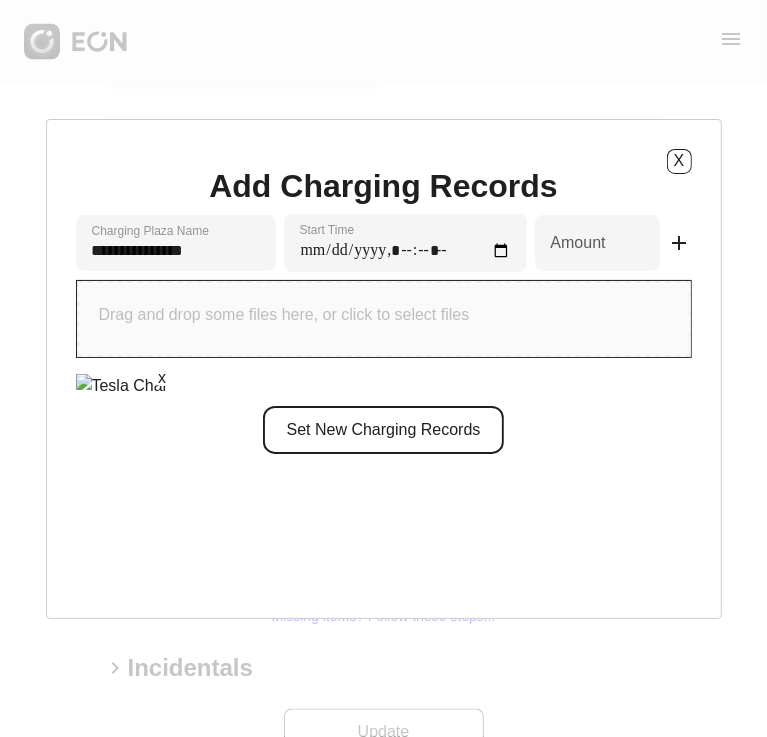 click on "Set New Charging Records" at bounding box center [384, 430] 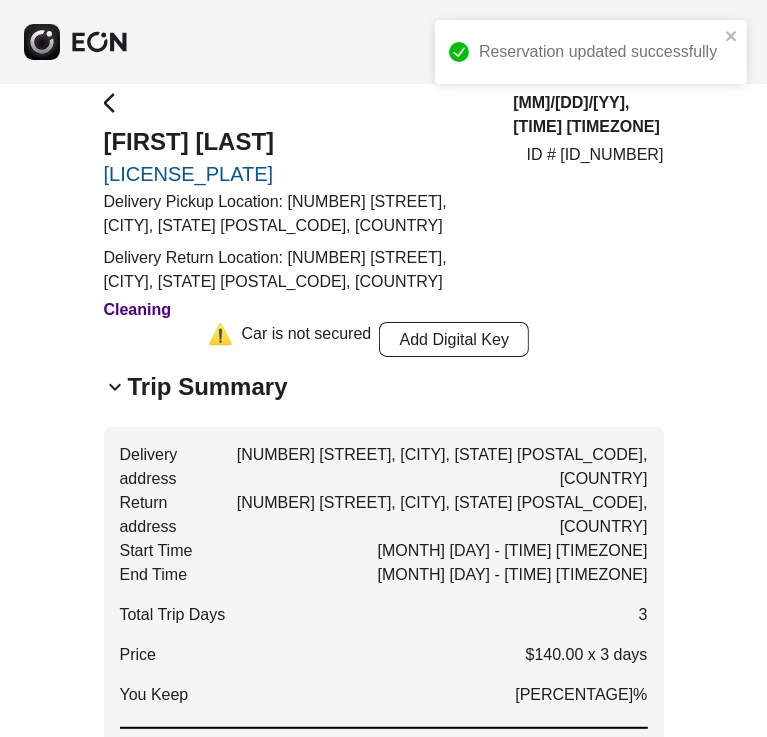 scroll, scrollTop: 0, scrollLeft: 0, axis: both 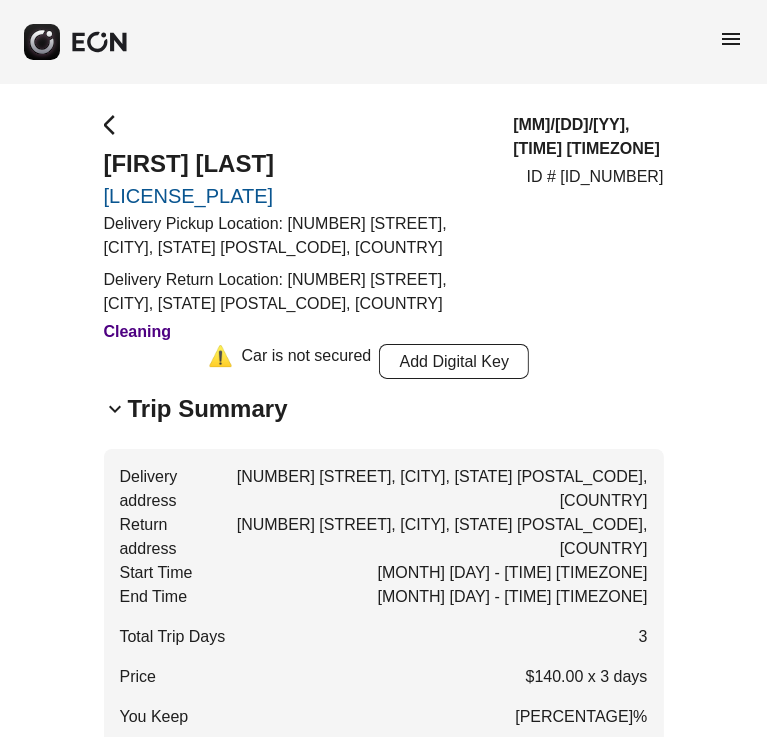 click on "arrow_back_ios" at bounding box center (116, 125) 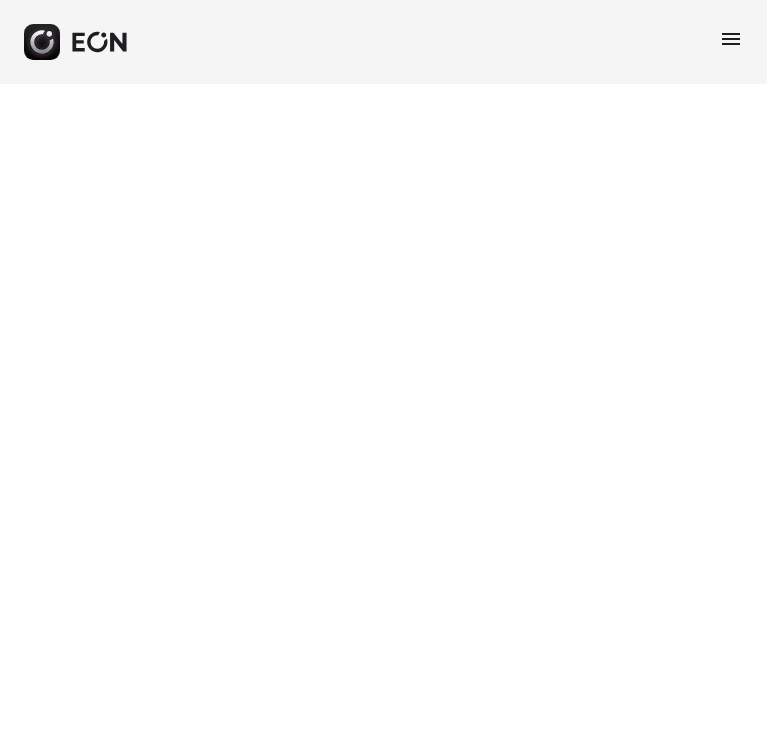 scroll, scrollTop: 0, scrollLeft: 0, axis: both 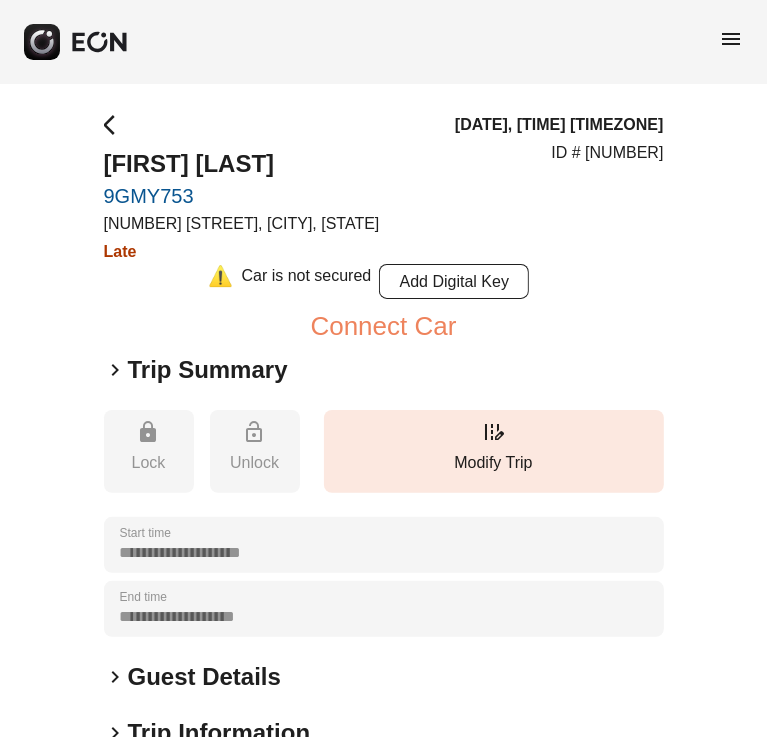 click on "Trip Summary" at bounding box center (208, 370) 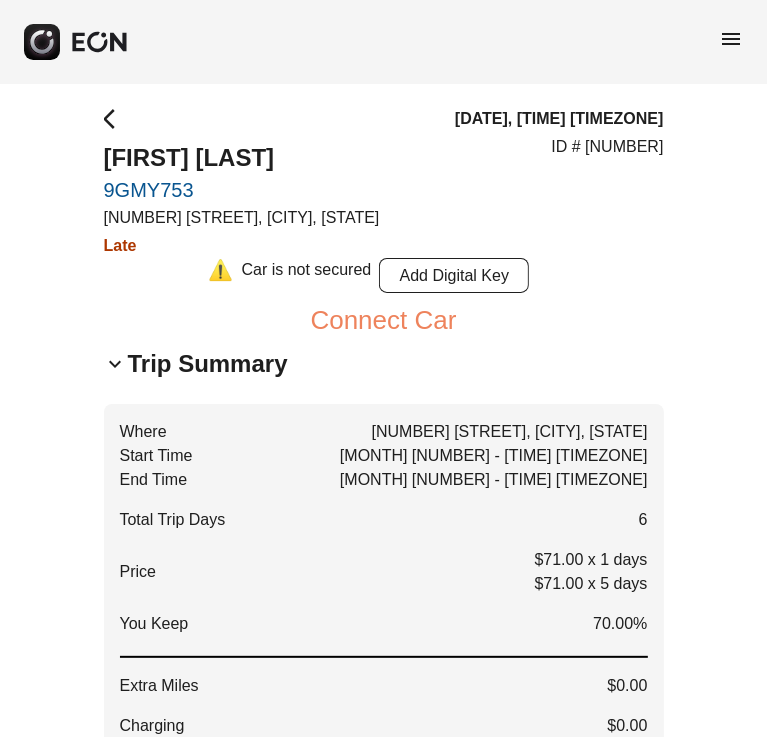 scroll, scrollTop: 0, scrollLeft: 0, axis: both 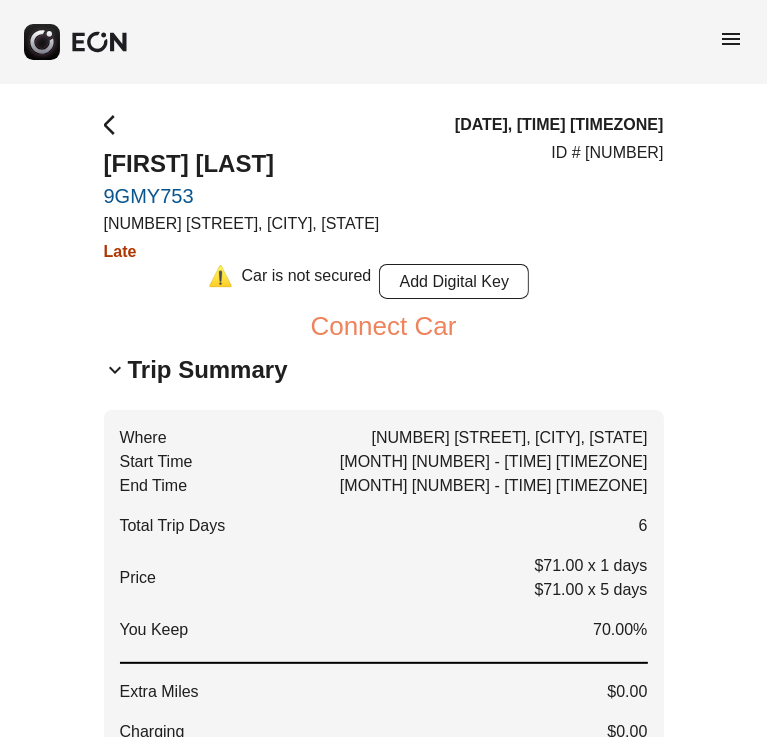 click on "**********" at bounding box center [383, 810] 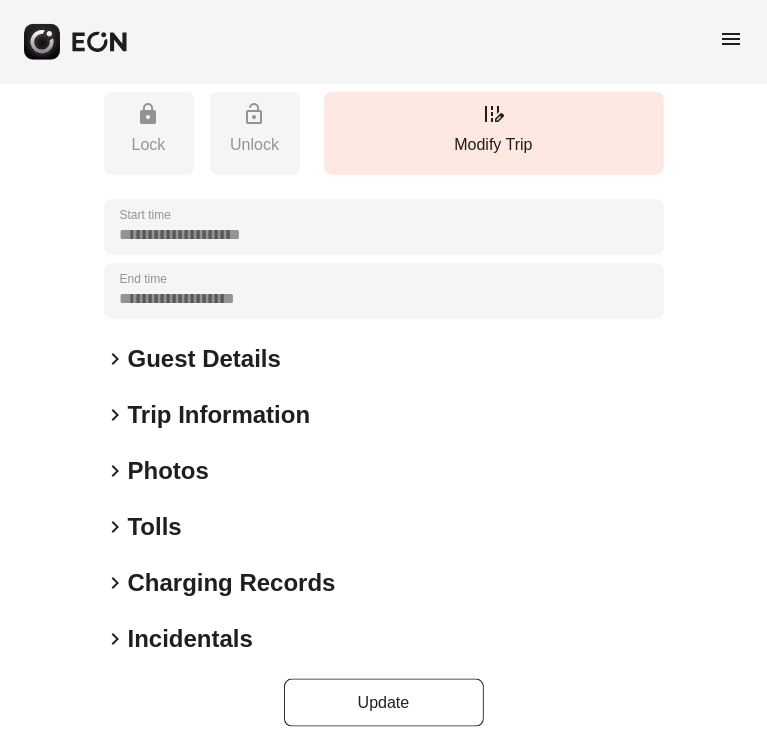 scroll, scrollTop: 798, scrollLeft: 0, axis: vertical 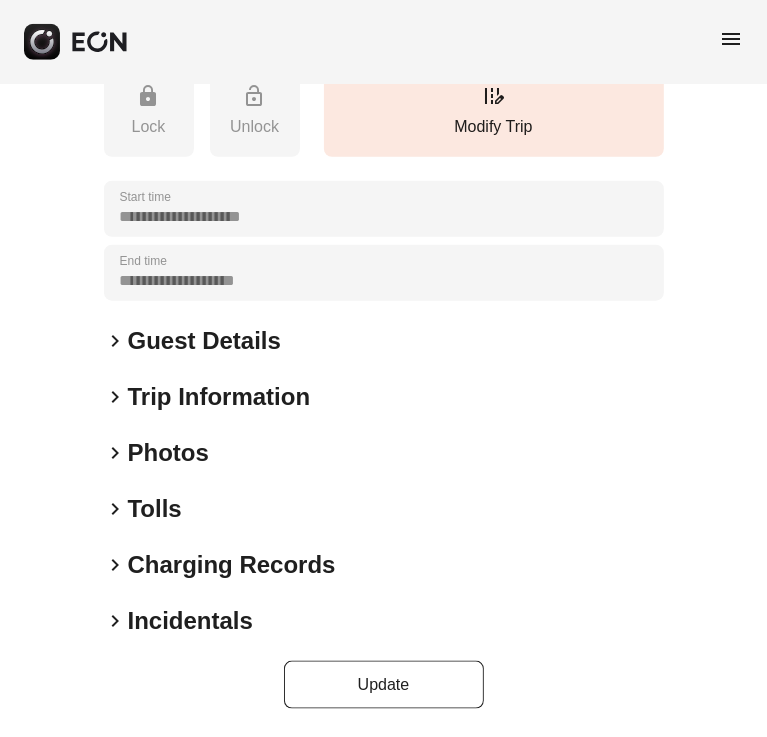 click on "Charging Records" at bounding box center (232, 565) 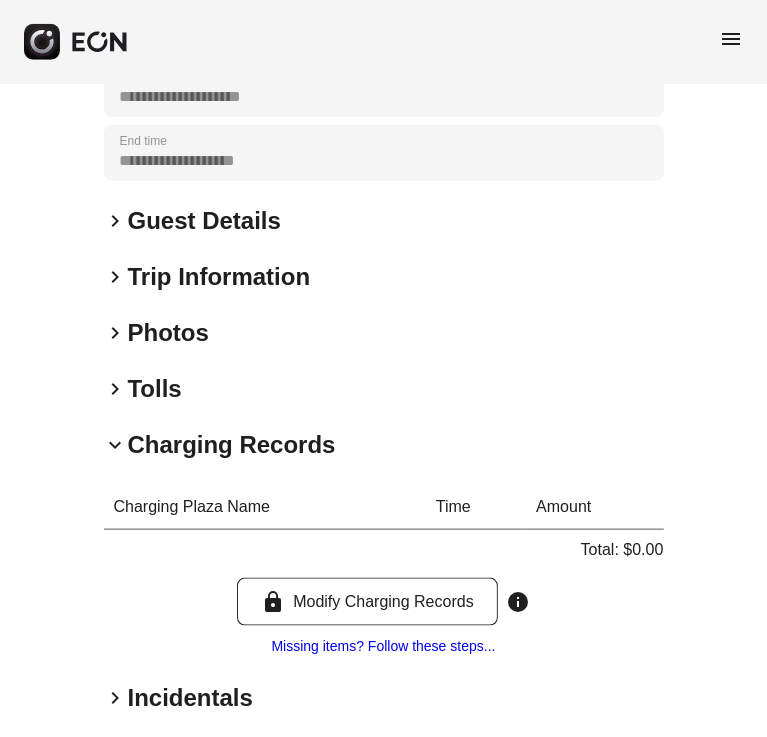 scroll, scrollTop: 995, scrollLeft: 0, axis: vertical 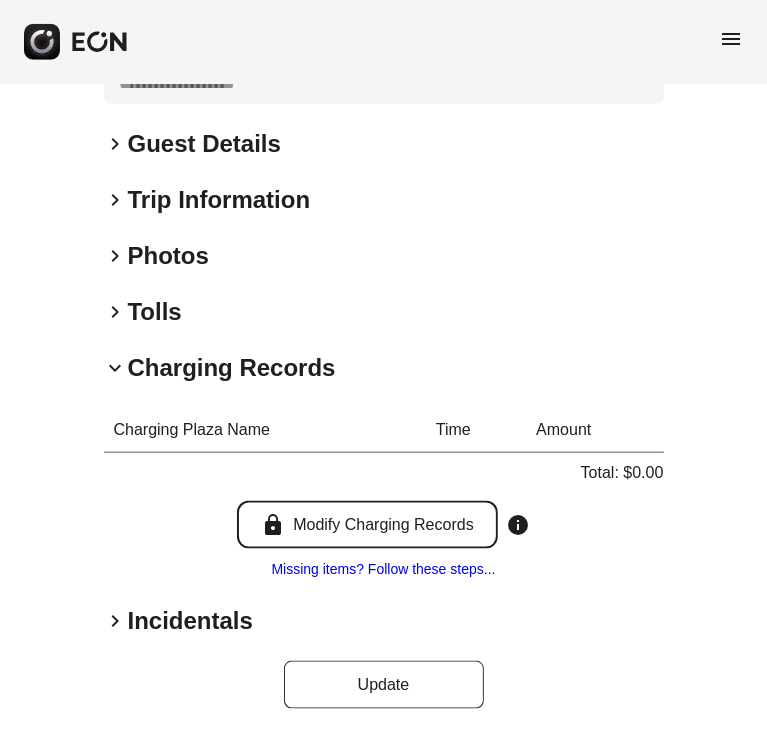 click on "lock Modify Charging Records" at bounding box center (367, 525) 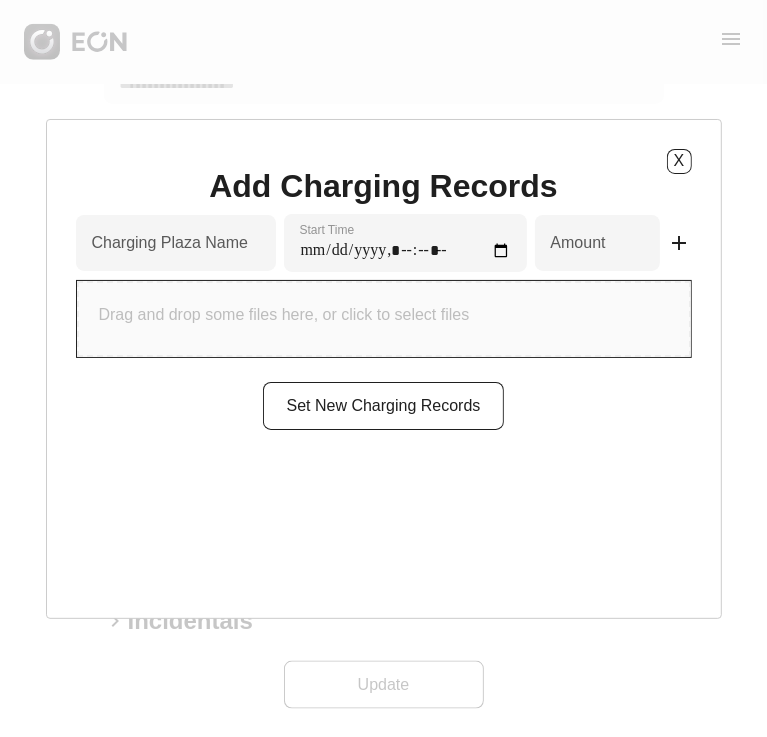 type on "*" 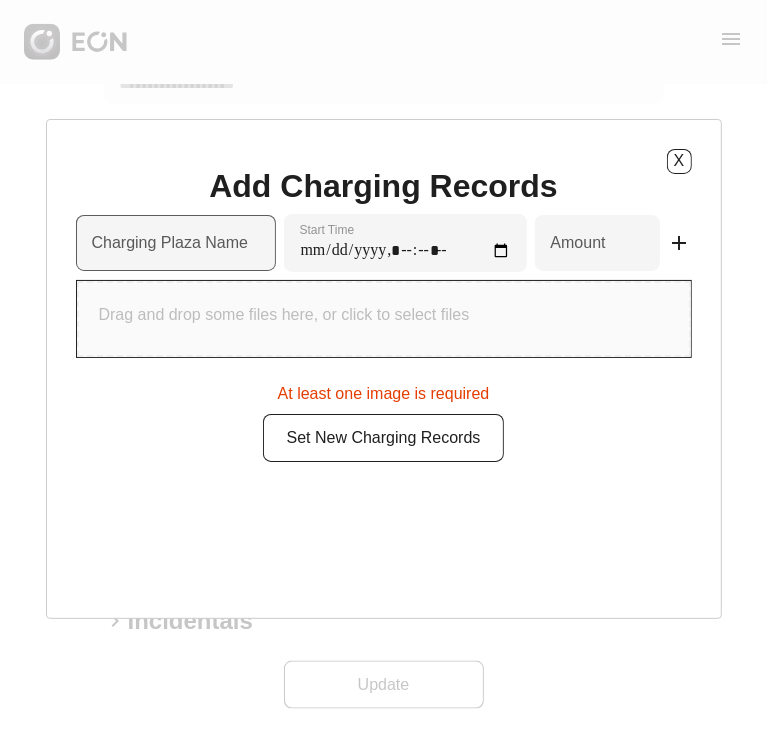click on "Charging Plaza Name" at bounding box center [170, 243] 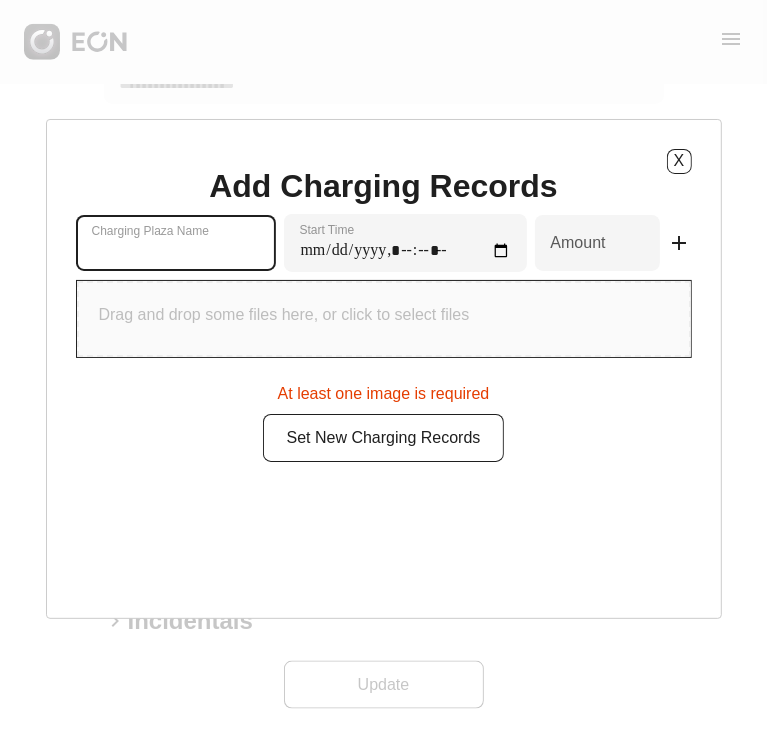 click on "Charging Plaza Name" at bounding box center (176, 243) 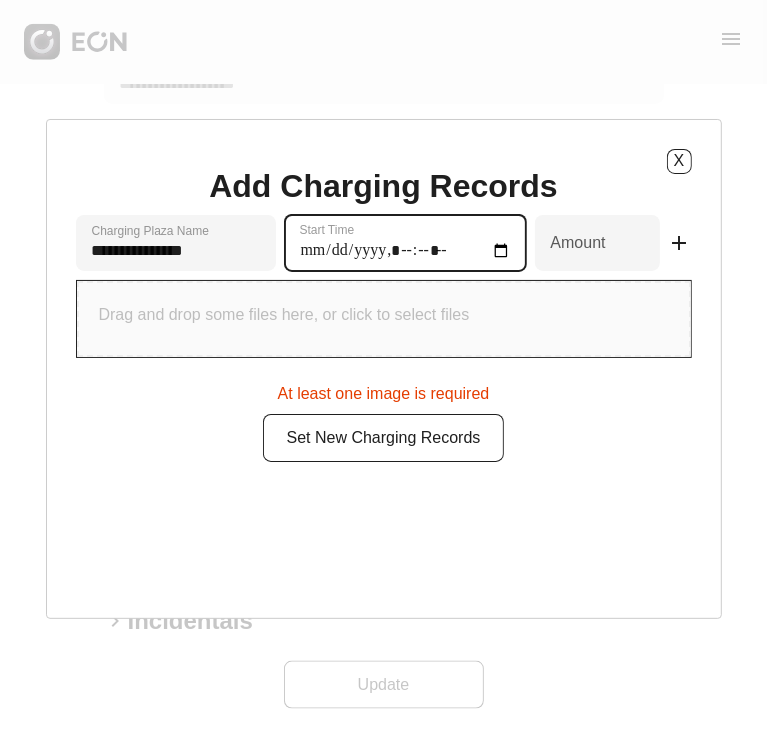 click on "Start Time" at bounding box center [405, 243] 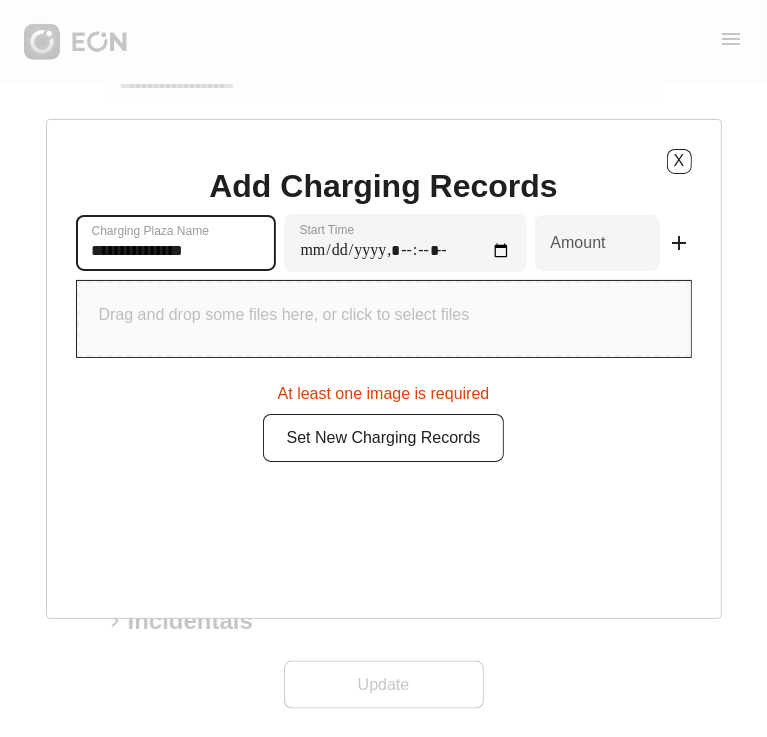 click on "**********" at bounding box center [176, 243] 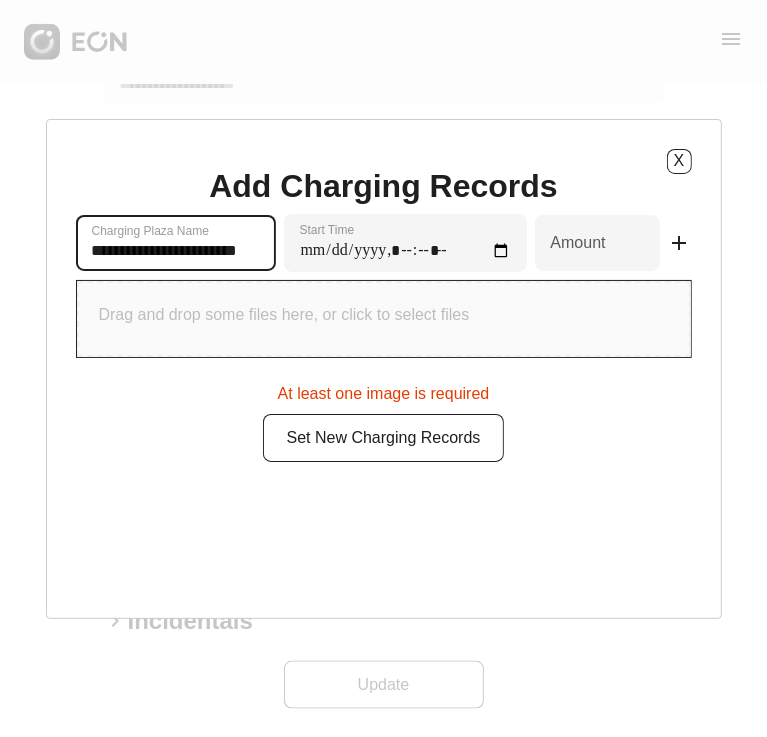 scroll, scrollTop: 0, scrollLeft: 0, axis: both 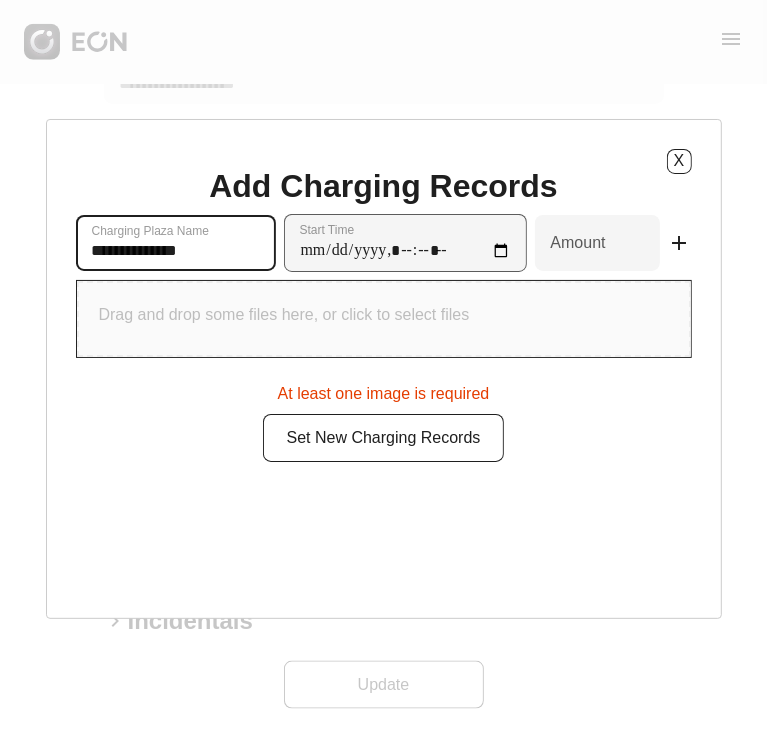 type on "**********" 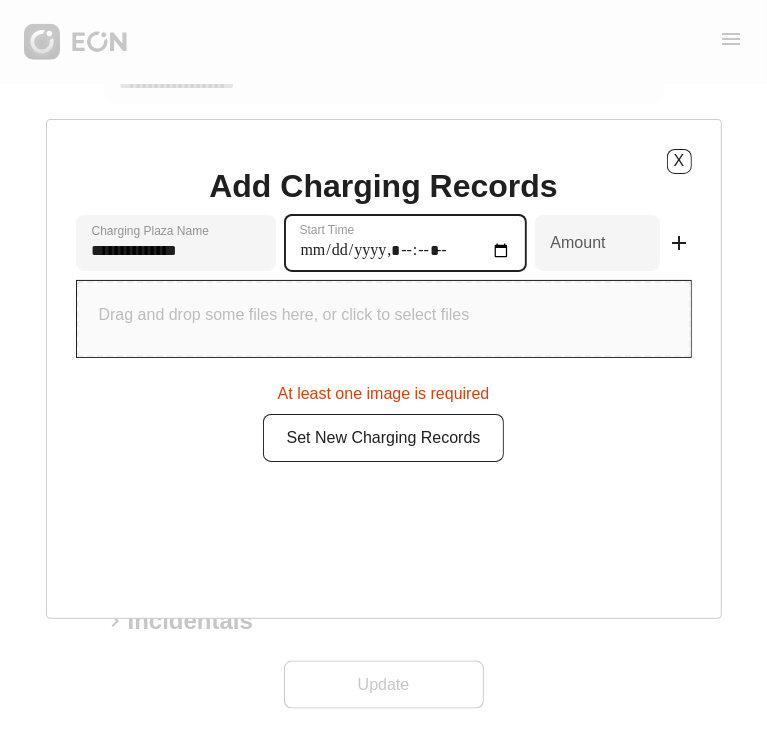 click on "Start Time" at bounding box center (405, 243) 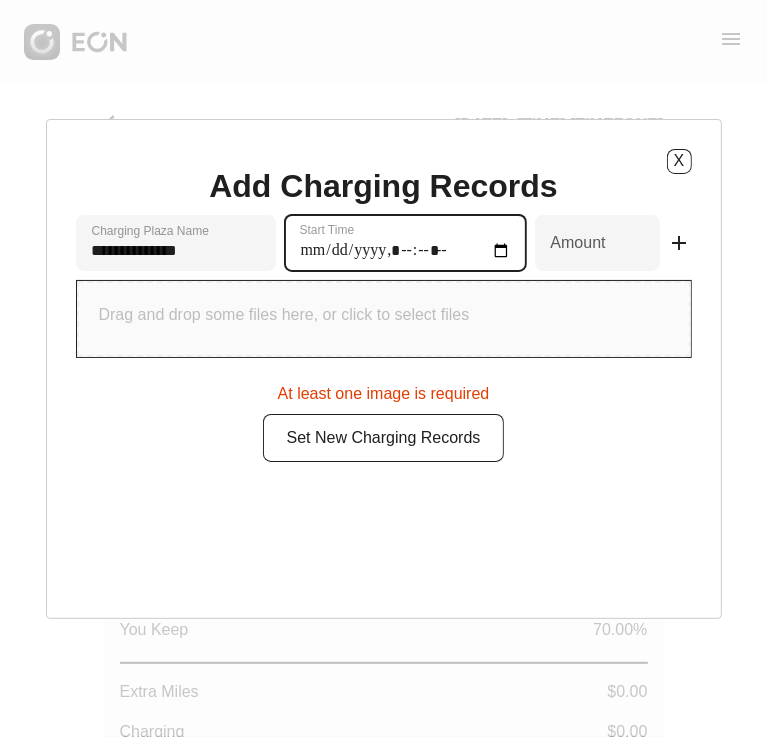 scroll, scrollTop: 100, scrollLeft: 0, axis: vertical 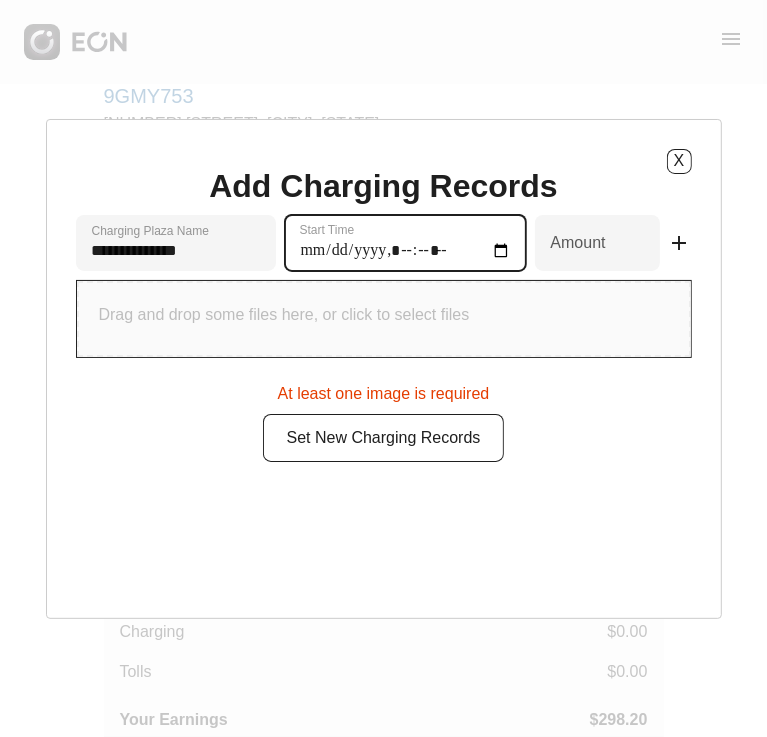 type on "**********" 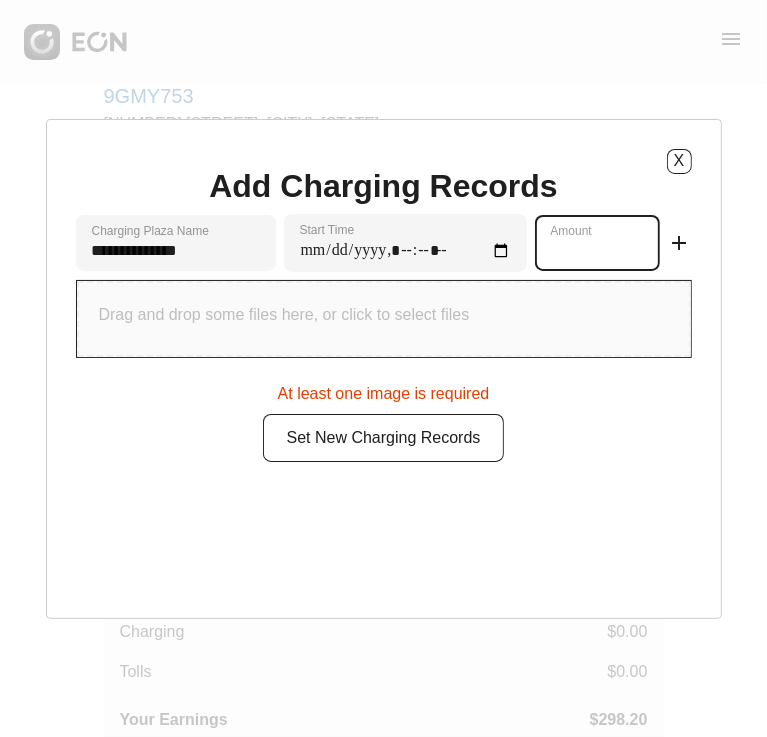 click on "*" at bounding box center (597, 243) 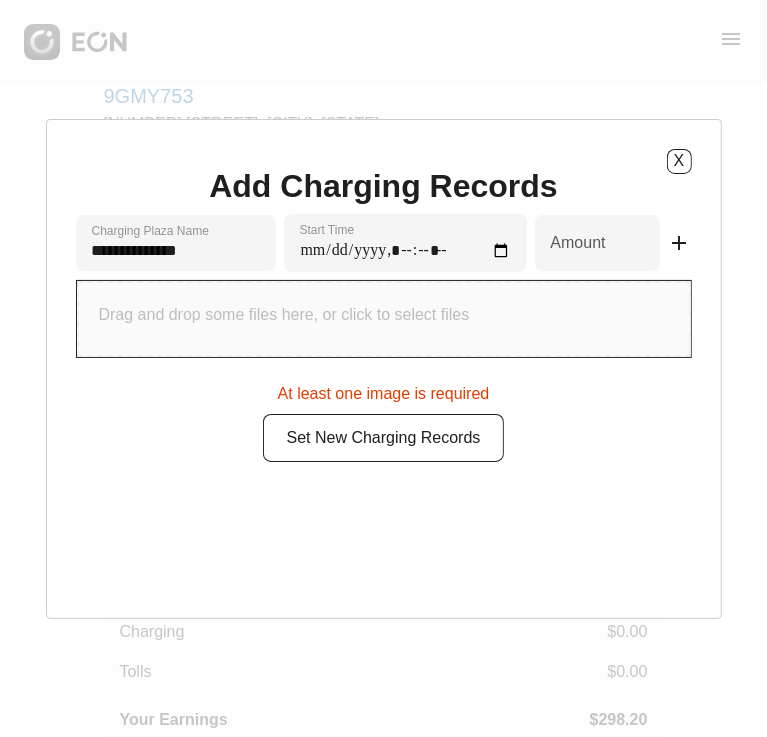 click on "**********" at bounding box center (384, 369) 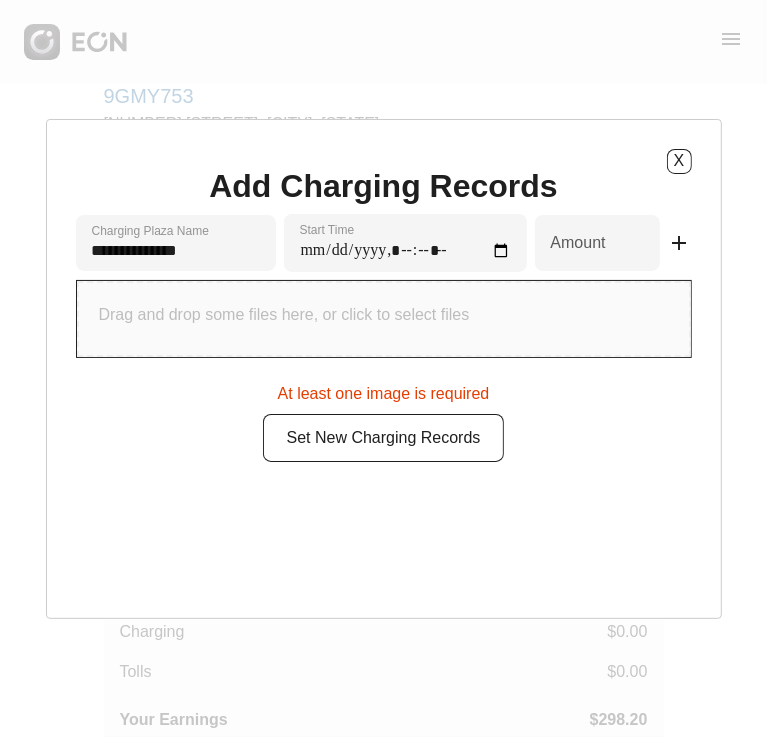 click on "Drag and drop some files here, or click to select files" at bounding box center (384, 319) 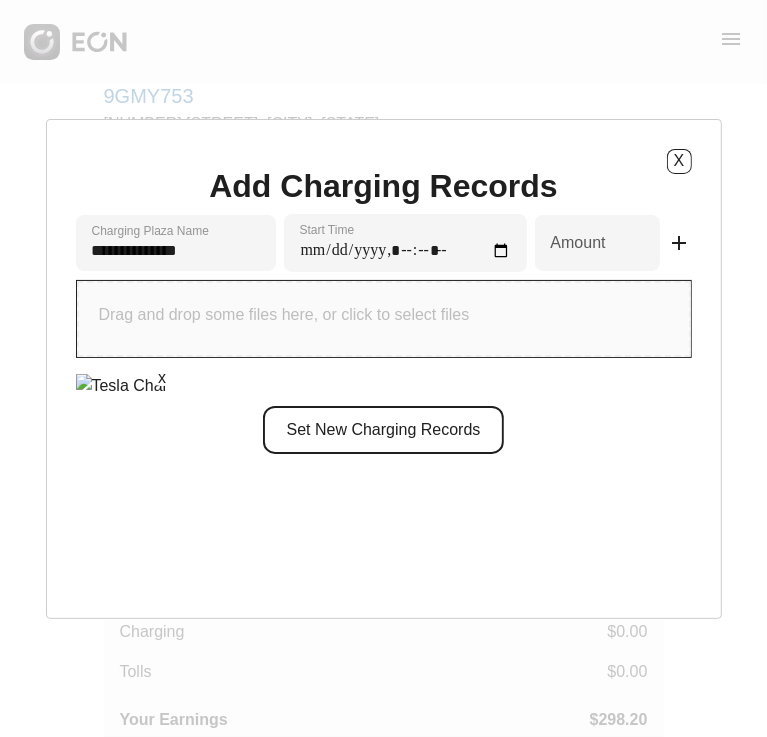 click on "Set New Charging Records" at bounding box center [384, 430] 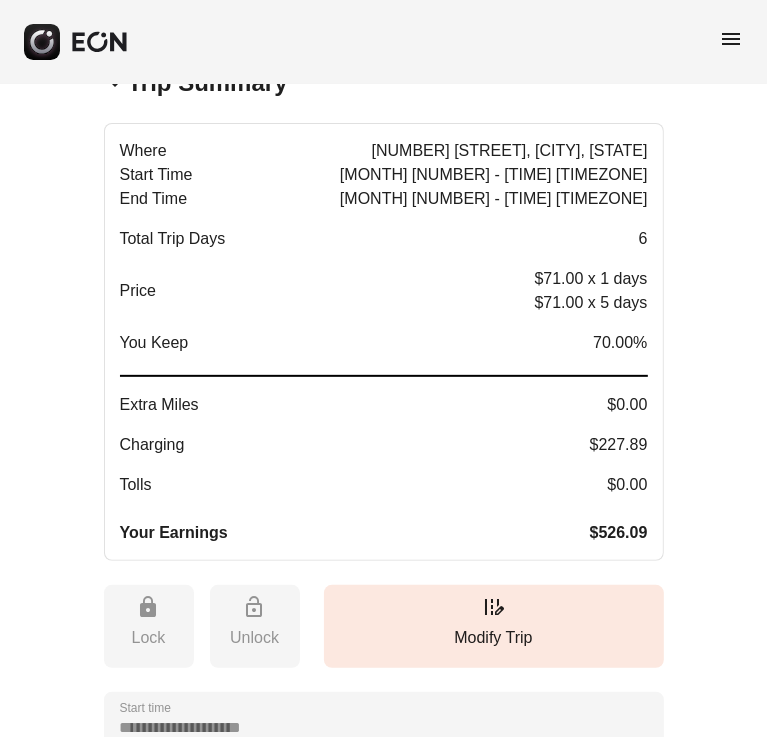 scroll, scrollTop: 146, scrollLeft: 0, axis: vertical 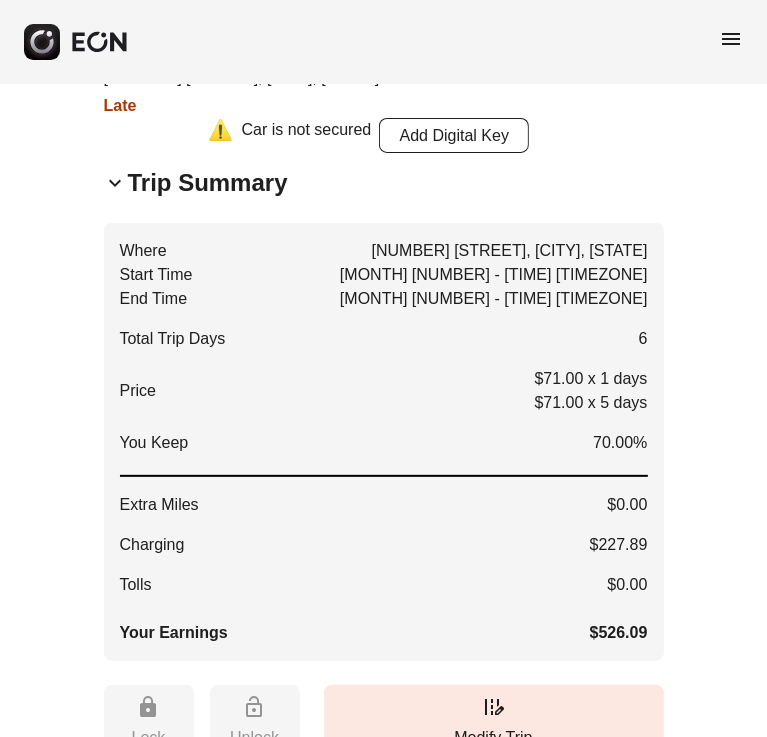 drag, startPoint x: 188, startPoint y: 159, endPoint x: 182, endPoint y: 170, distance: 12.529964 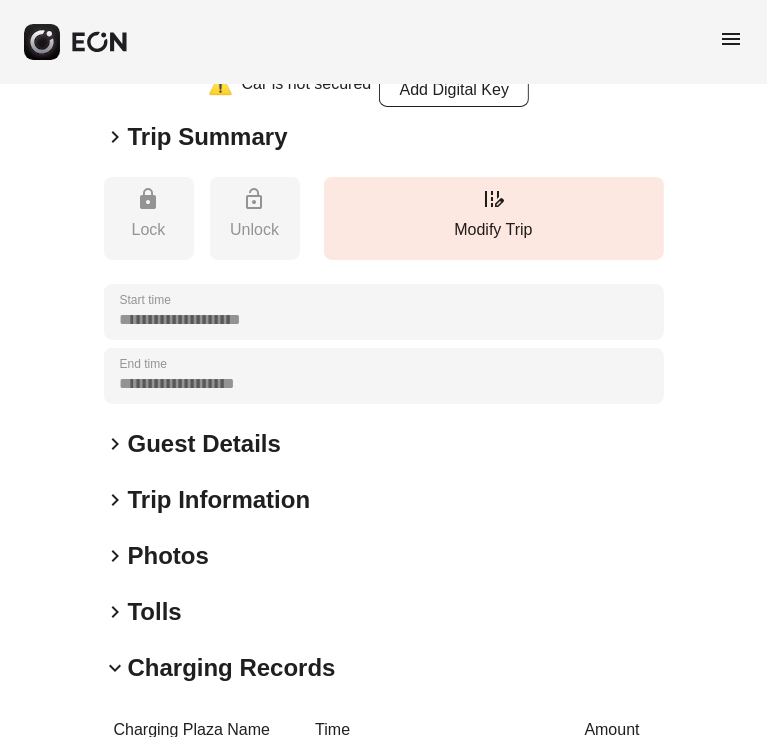 scroll, scrollTop: 46, scrollLeft: 0, axis: vertical 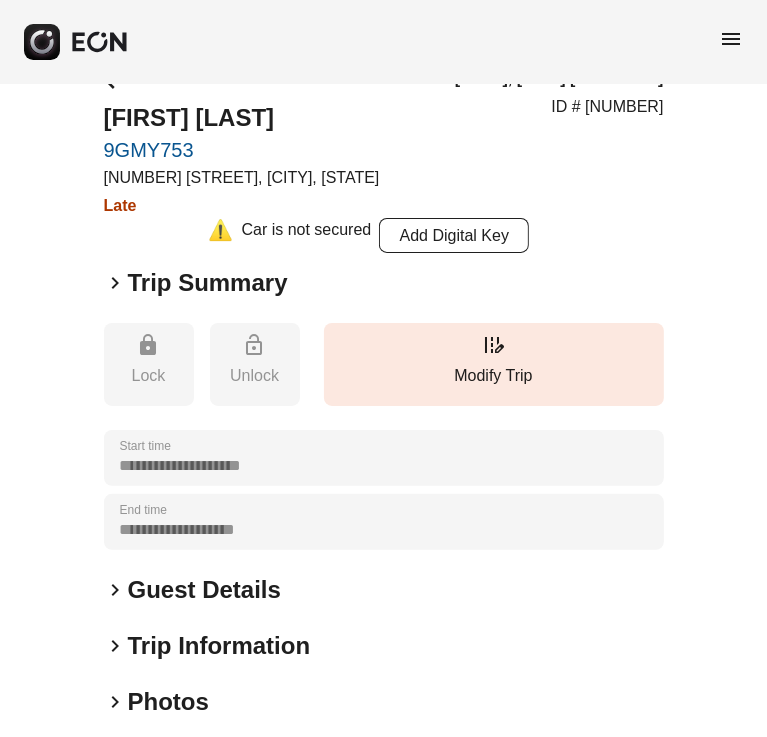 click on "keyboard_arrow_right" at bounding box center (116, 283) 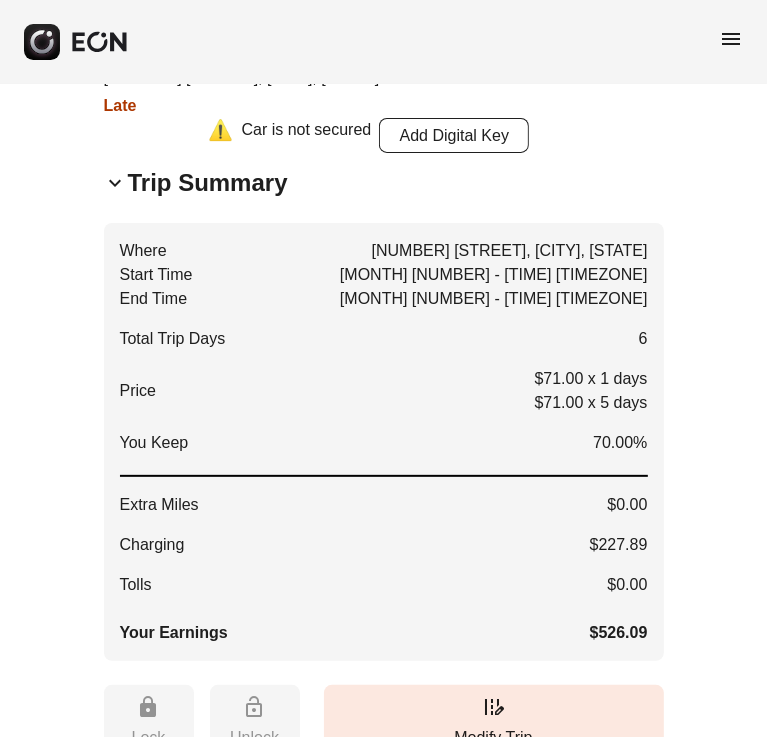 scroll, scrollTop: 0, scrollLeft: 0, axis: both 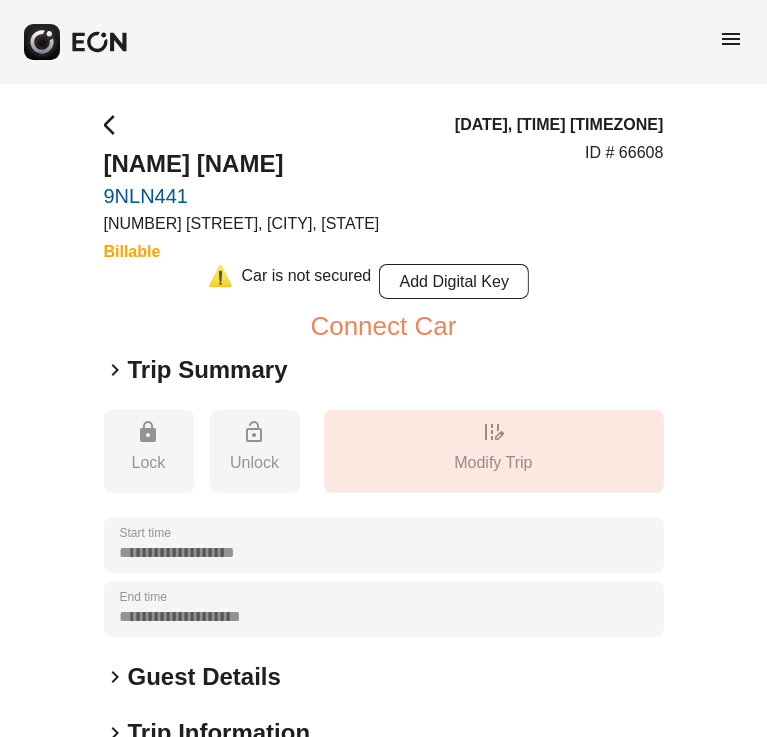 click on "Trip Summary" at bounding box center [208, 370] 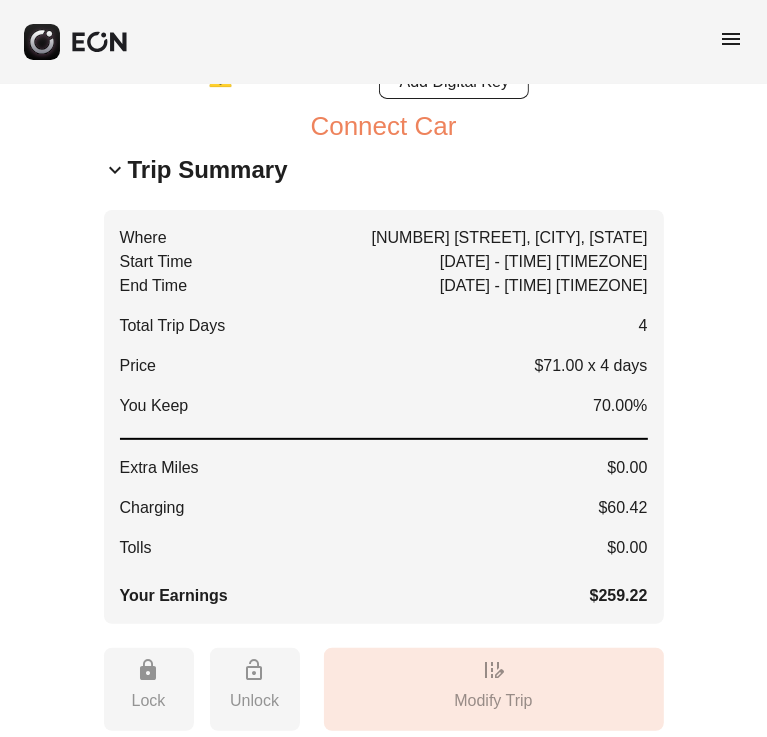 scroll, scrollTop: 0, scrollLeft: 0, axis: both 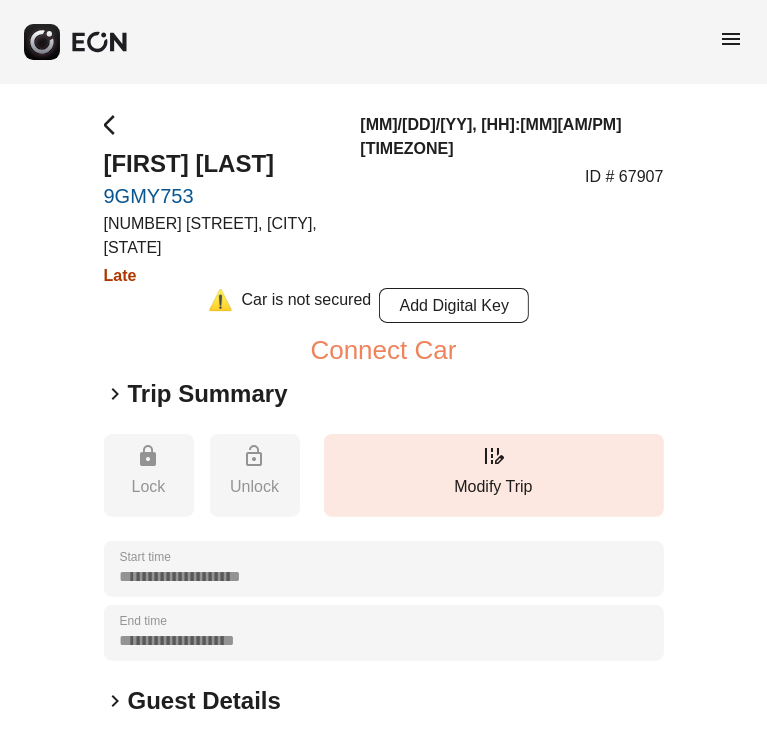 click on "Trip Summary" at bounding box center (208, 394) 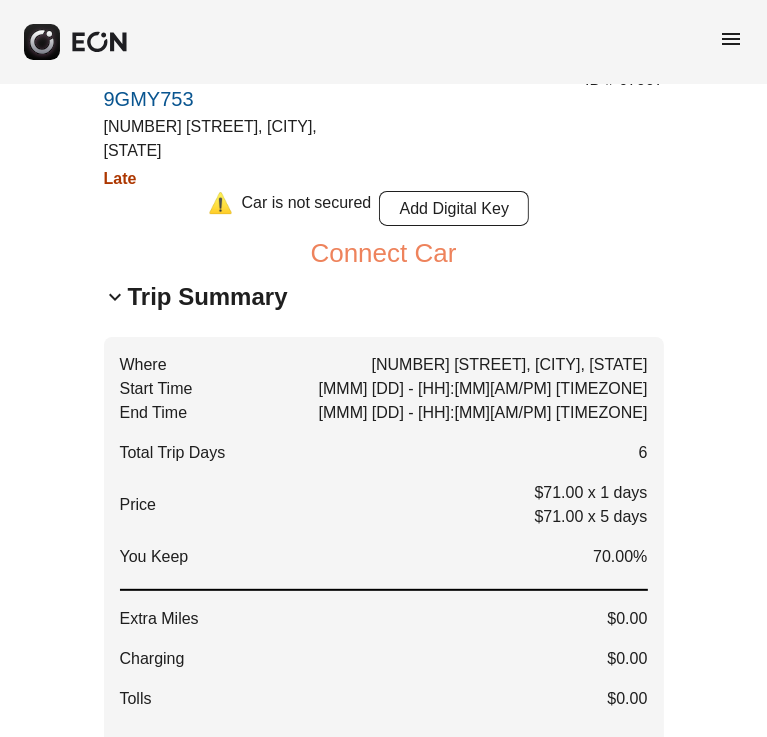 scroll, scrollTop: 0, scrollLeft: 0, axis: both 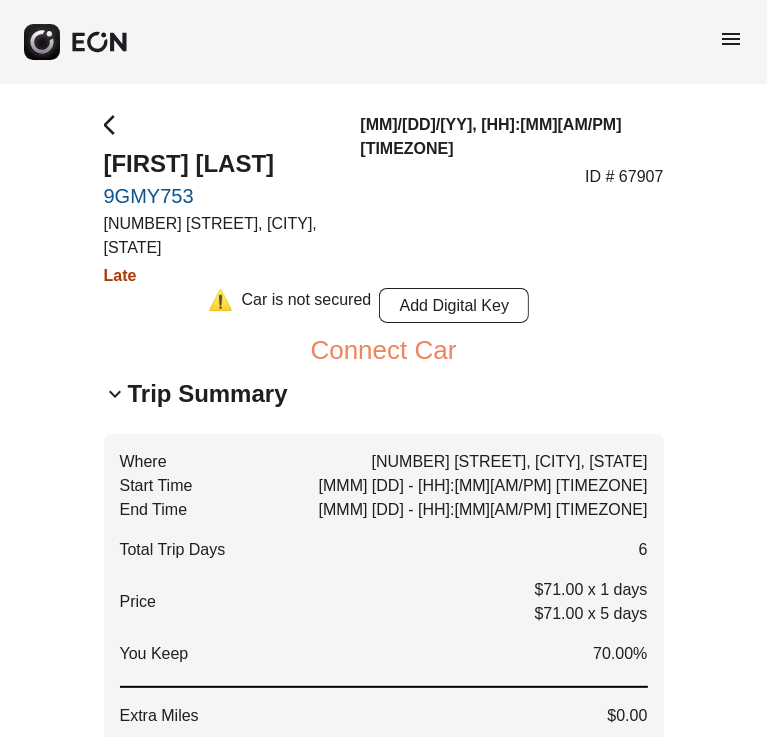 click on "Trip Summary" at bounding box center (208, 394) 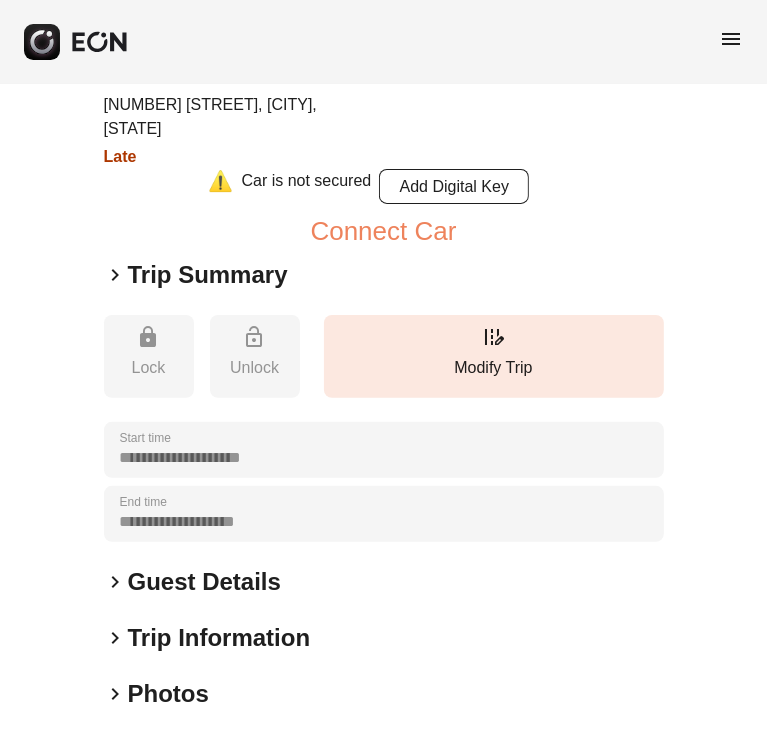 scroll, scrollTop: 200, scrollLeft: 0, axis: vertical 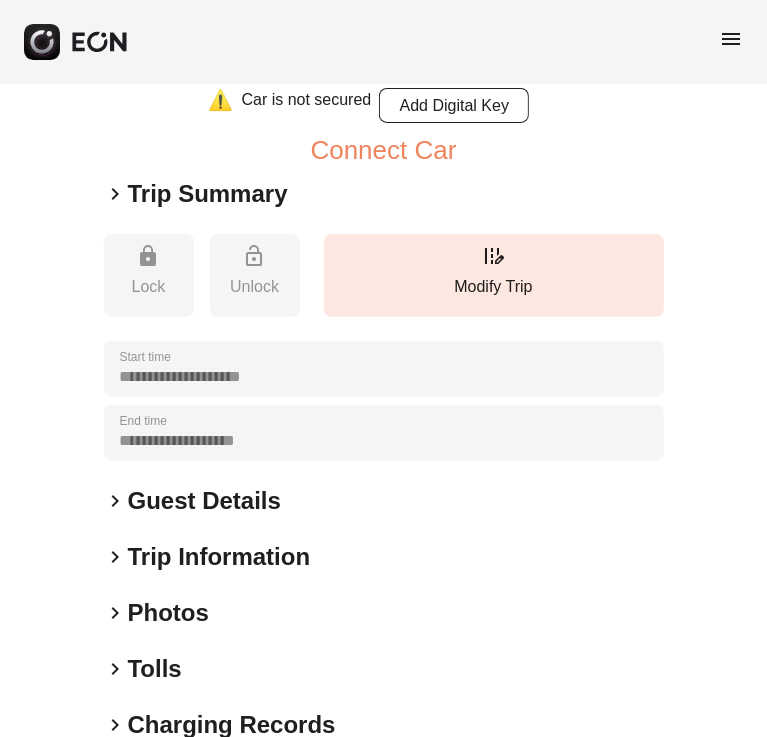 click on "Trip Summary" at bounding box center [208, 194] 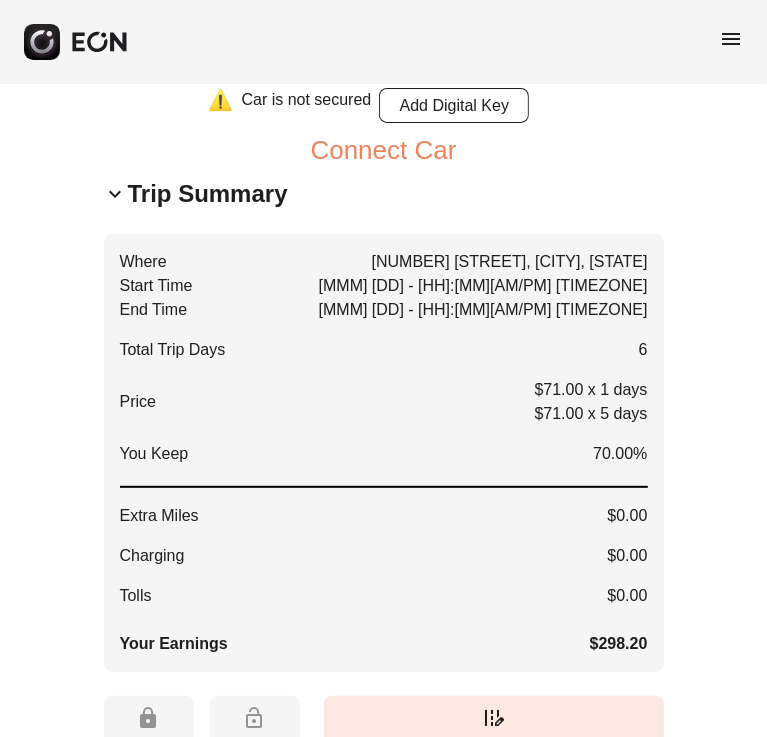 scroll, scrollTop: 0, scrollLeft: 0, axis: both 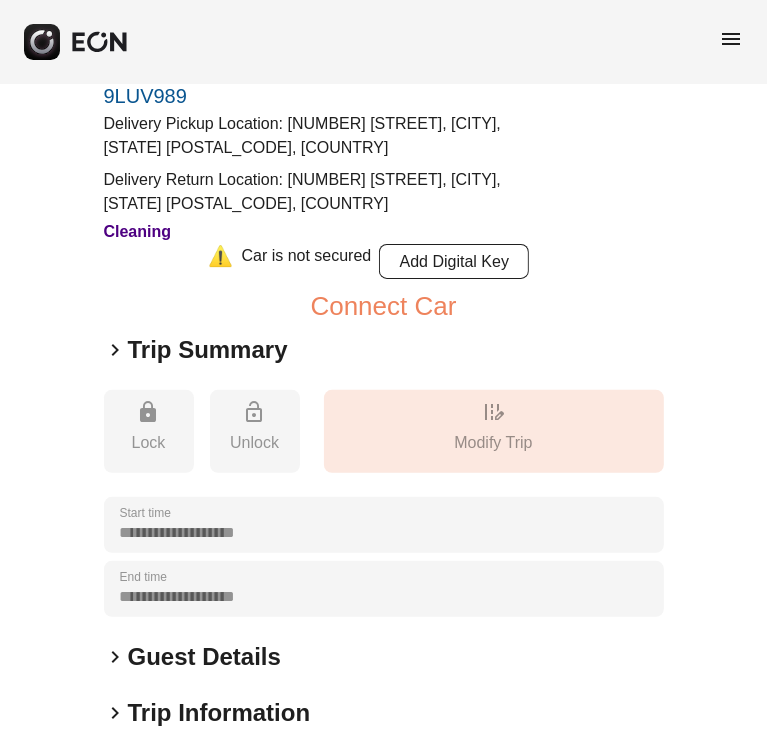 click on "Trip Summary" at bounding box center (208, 350) 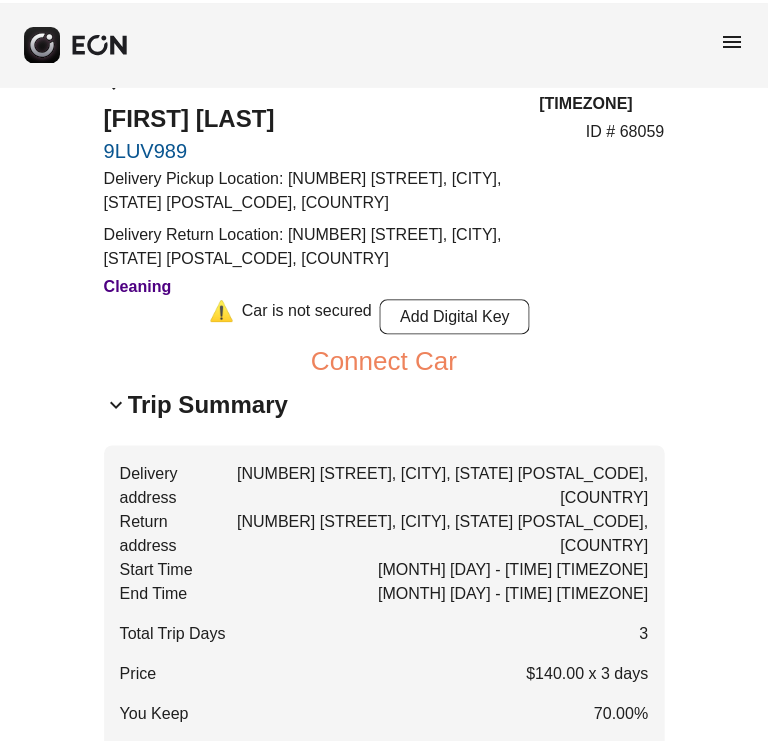 scroll, scrollTop: 0, scrollLeft: 0, axis: both 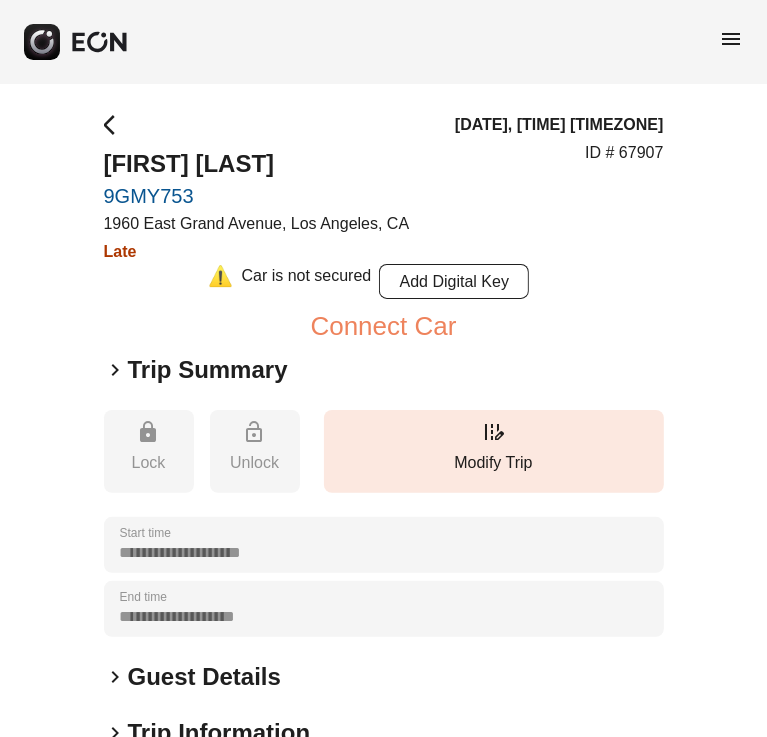click on "Trip Summary" at bounding box center [208, 370] 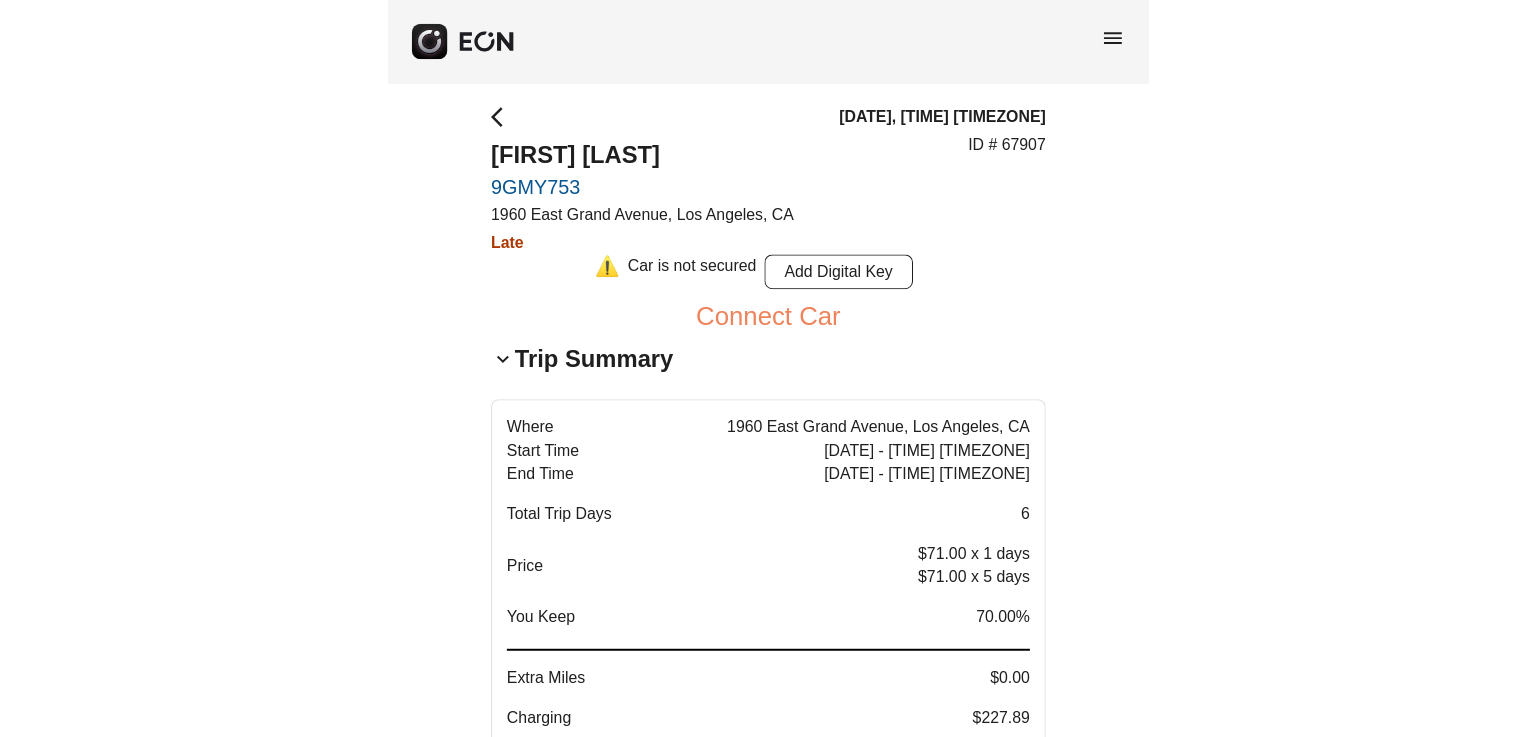 scroll, scrollTop: 0, scrollLeft: 0, axis: both 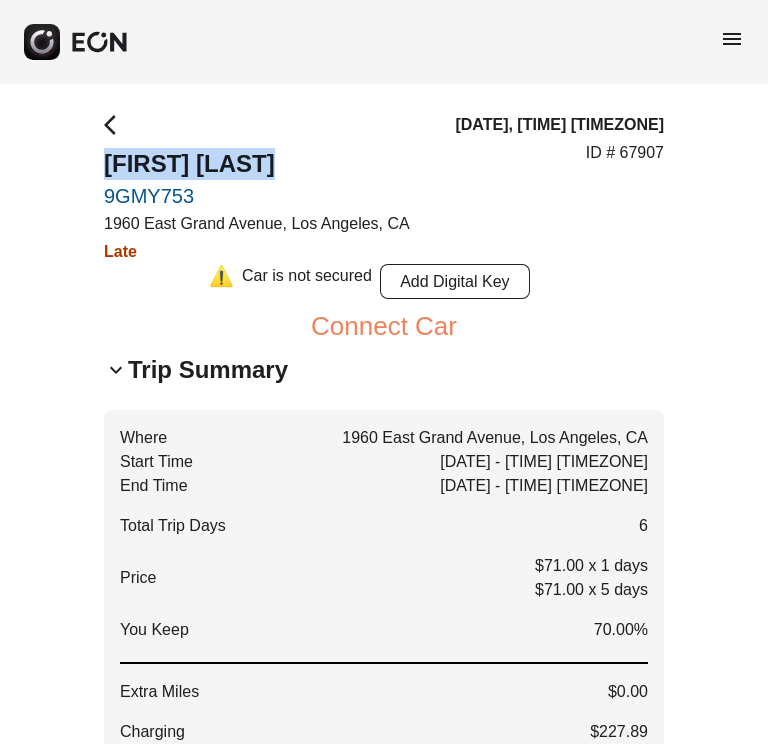 drag, startPoint x: 292, startPoint y: 169, endPoint x: 80, endPoint y: 160, distance: 212.19095 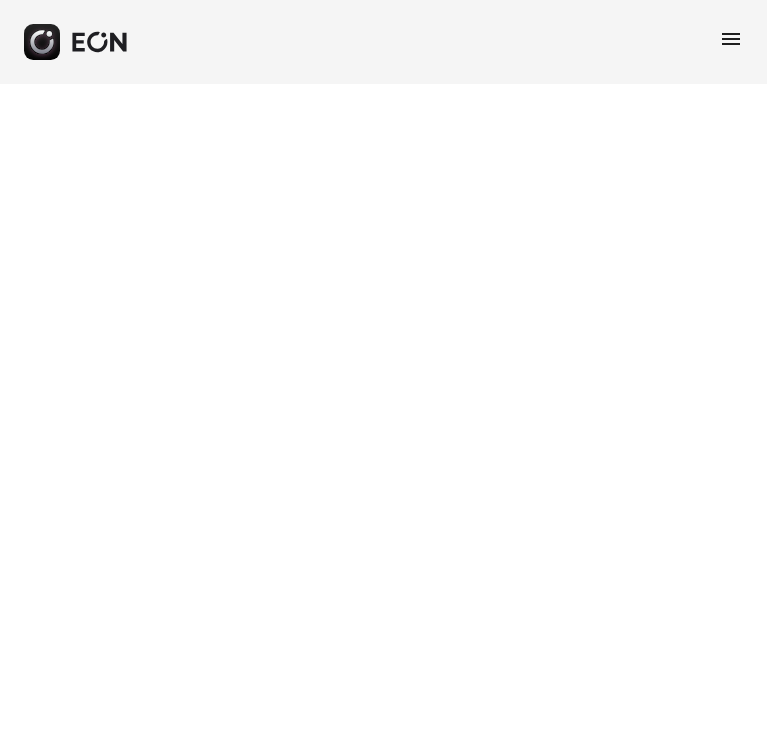scroll, scrollTop: 0, scrollLeft: 0, axis: both 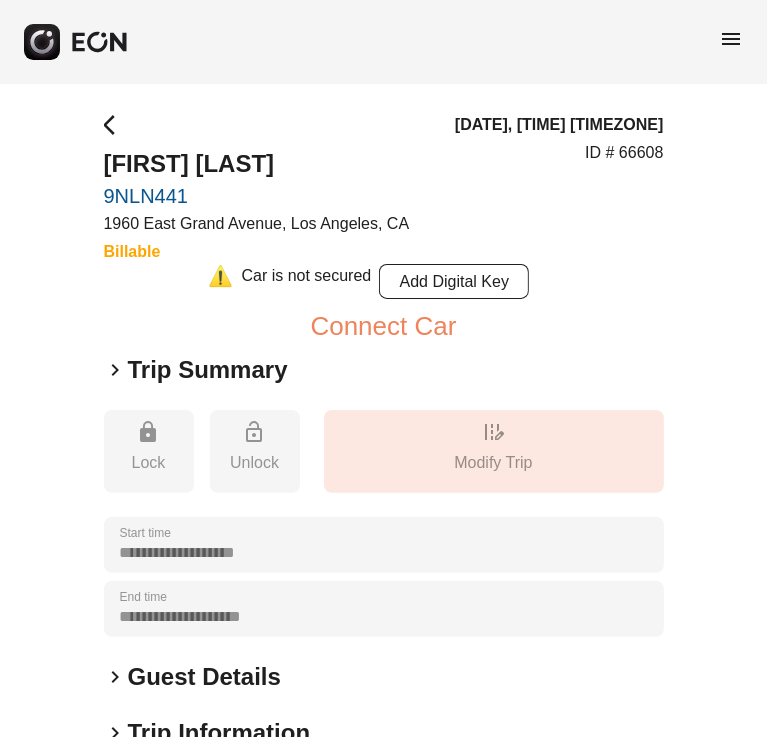 click on "Trip Summary" at bounding box center (208, 370) 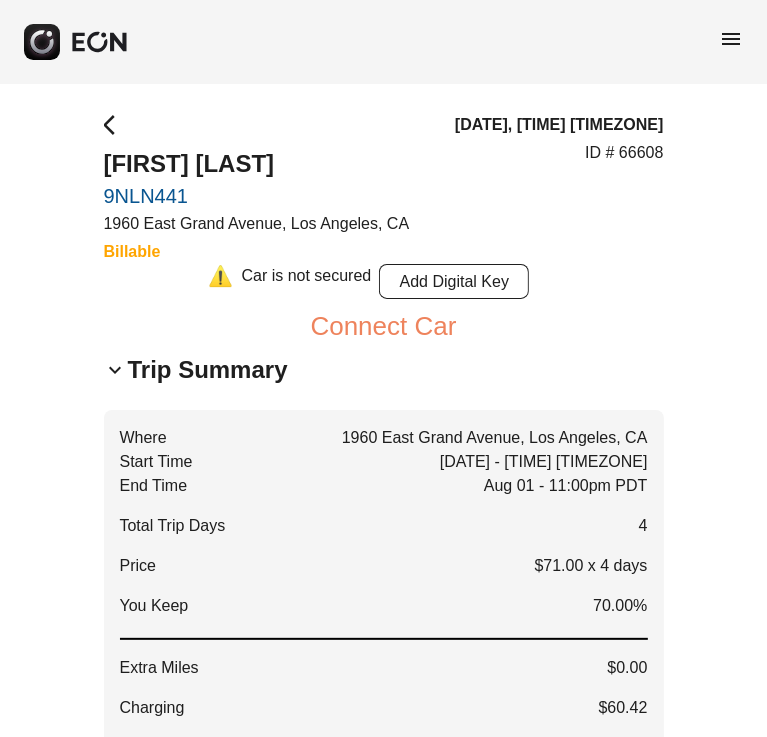 scroll, scrollTop: 100, scrollLeft: 0, axis: vertical 